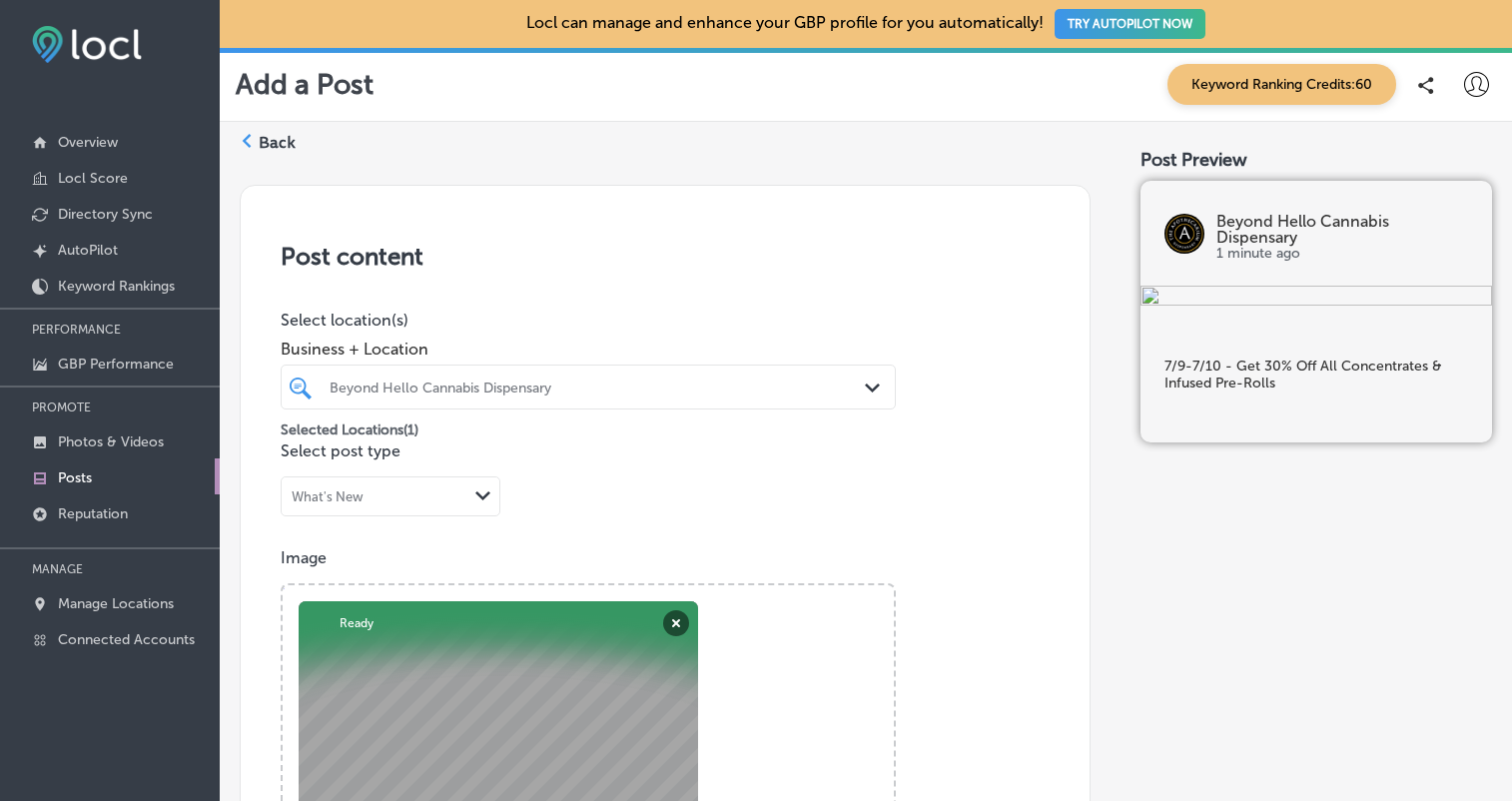 scroll, scrollTop: 0, scrollLeft: 0, axis: both 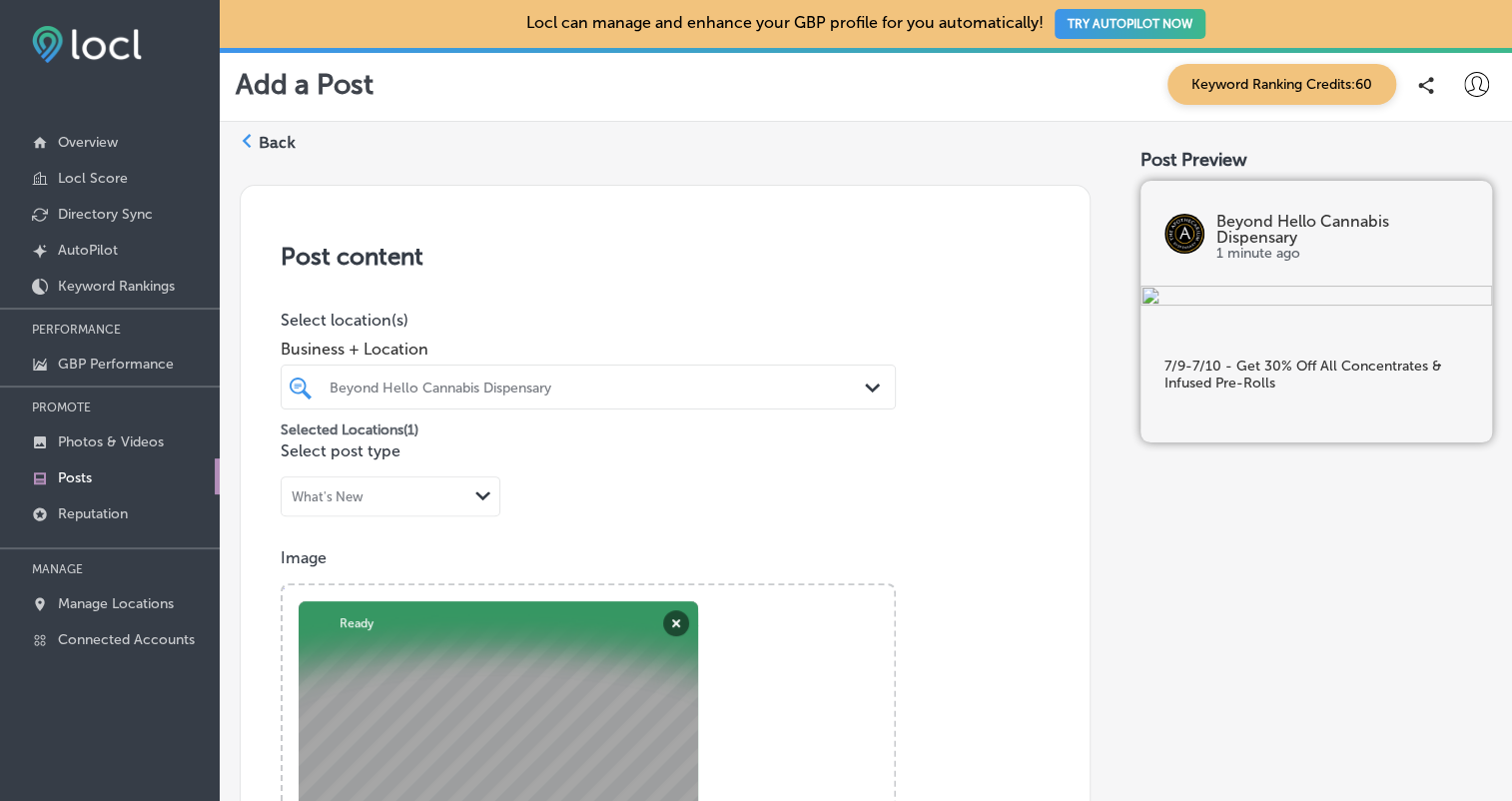 click on "Back Post content Select location(s) Business + Location
Beyond Hello Cannabis Dispensary
Path
Created with Sketch.
Selected Locations  ( 1 ) Select post type What's New
Path
Created with Sketch.
Image Powered by PQINA    Browse     Or drag and drop a photo  Sahara Screen 7.9_7.10.jpg Abort Retry Remove Upload Cancel Retry Remove Sahara Screen 7.9_7.10.jpg 1.4 MB Ready tap to undo" at bounding box center [866, 1226] 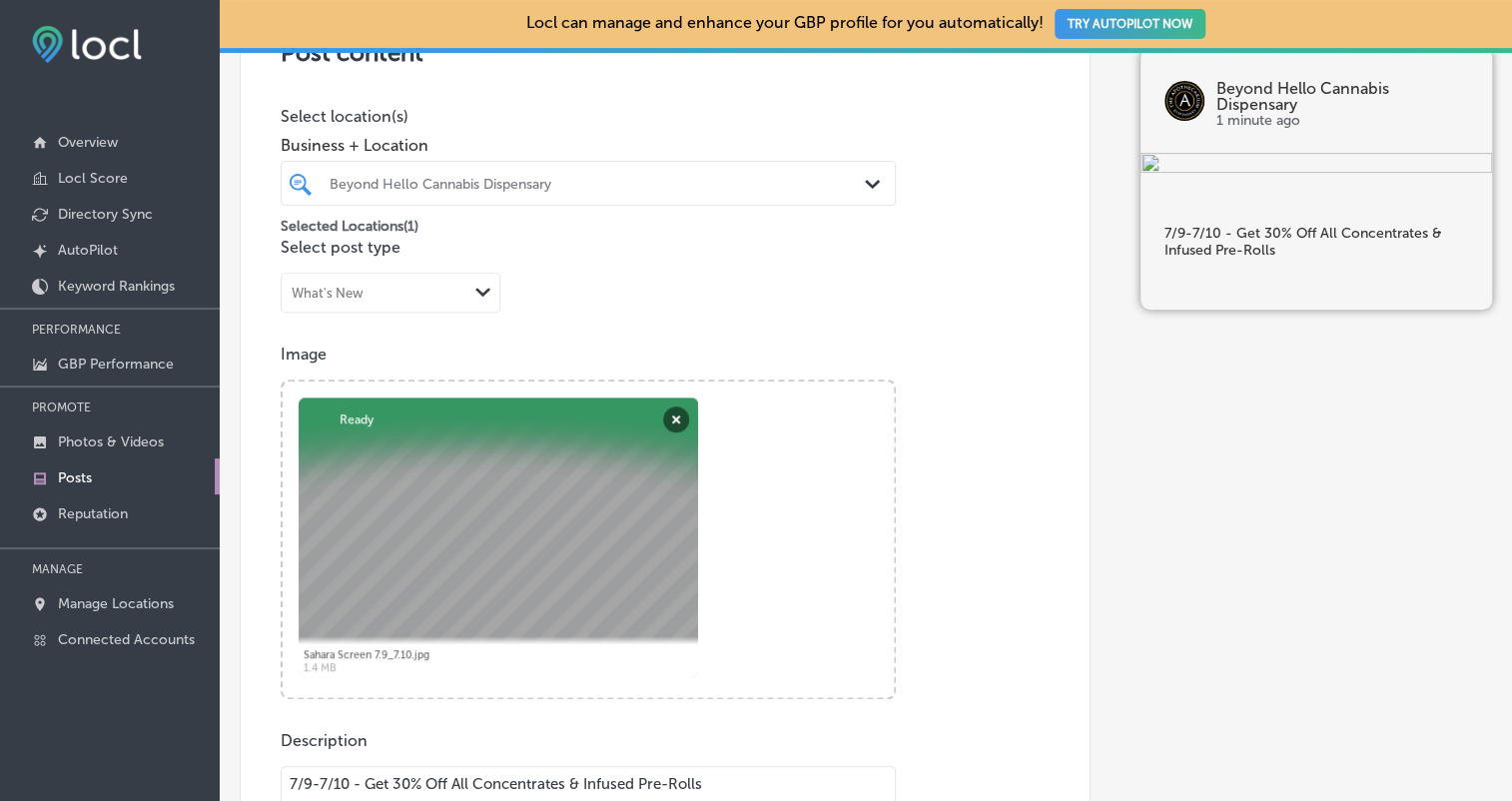 scroll, scrollTop: 0, scrollLeft: 0, axis: both 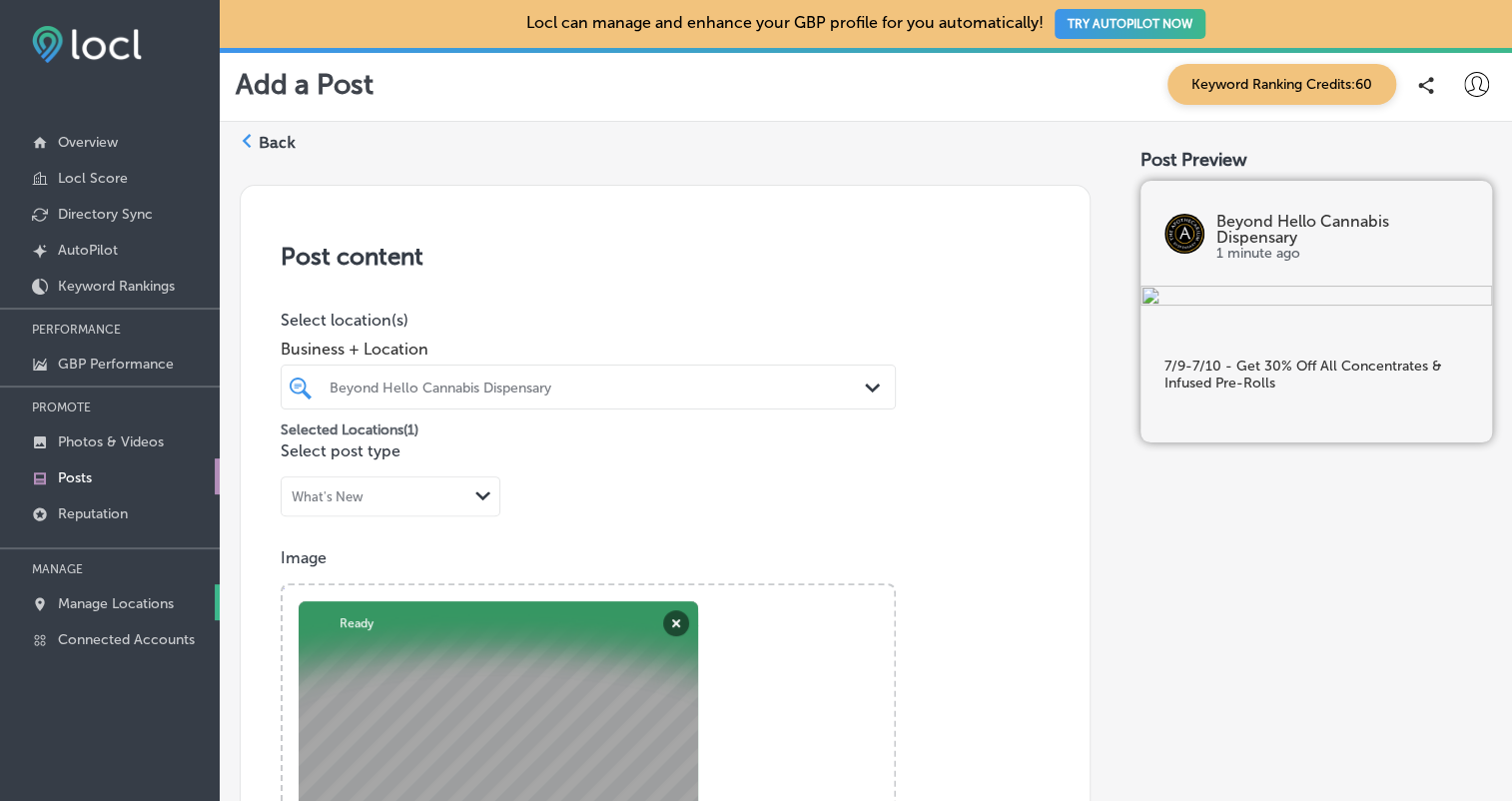 click on "Manage Locations" at bounding box center (116, 603) 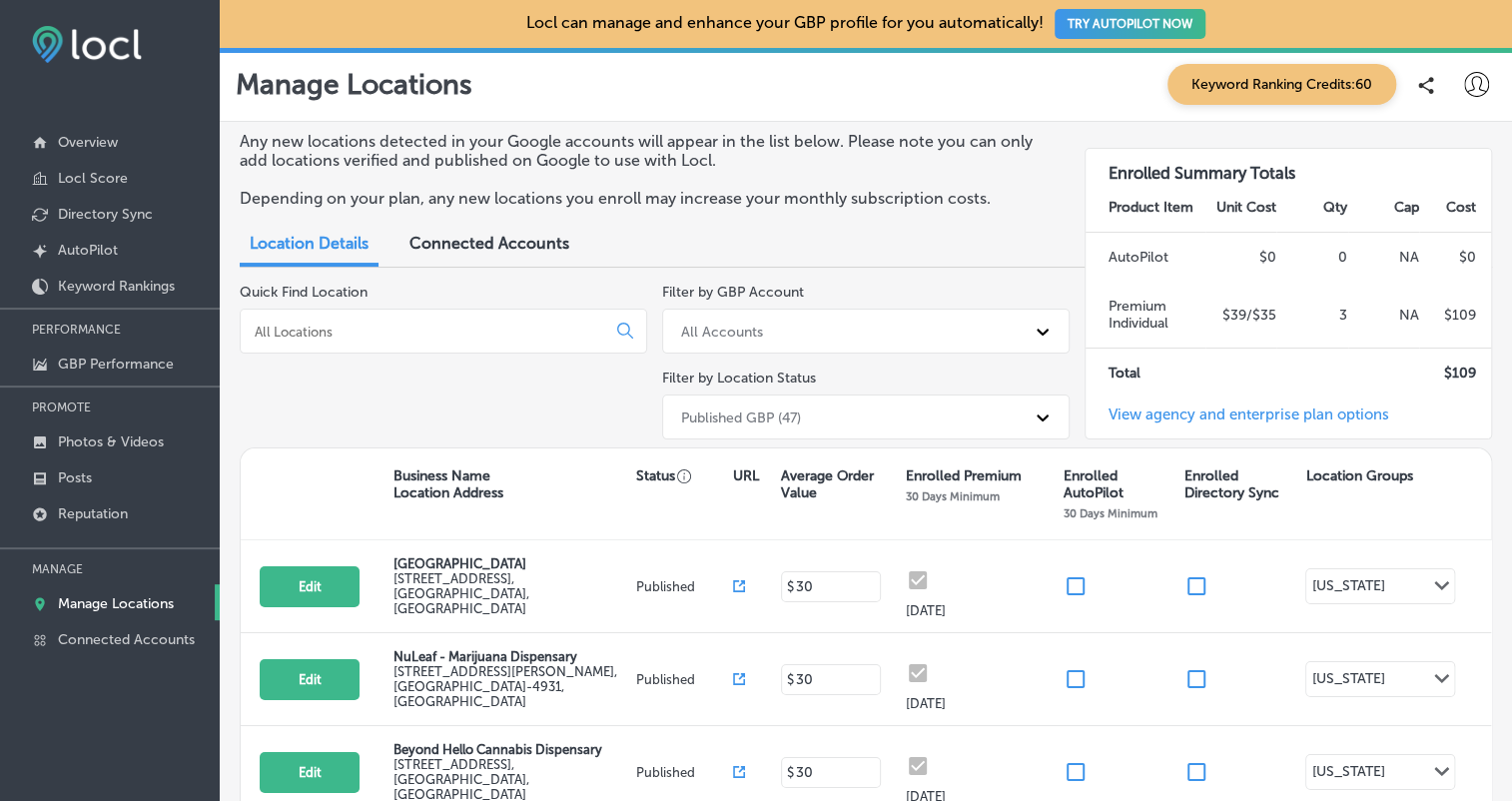 scroll, scrollTop: 100, scrollLeft: 0, axis: vertical 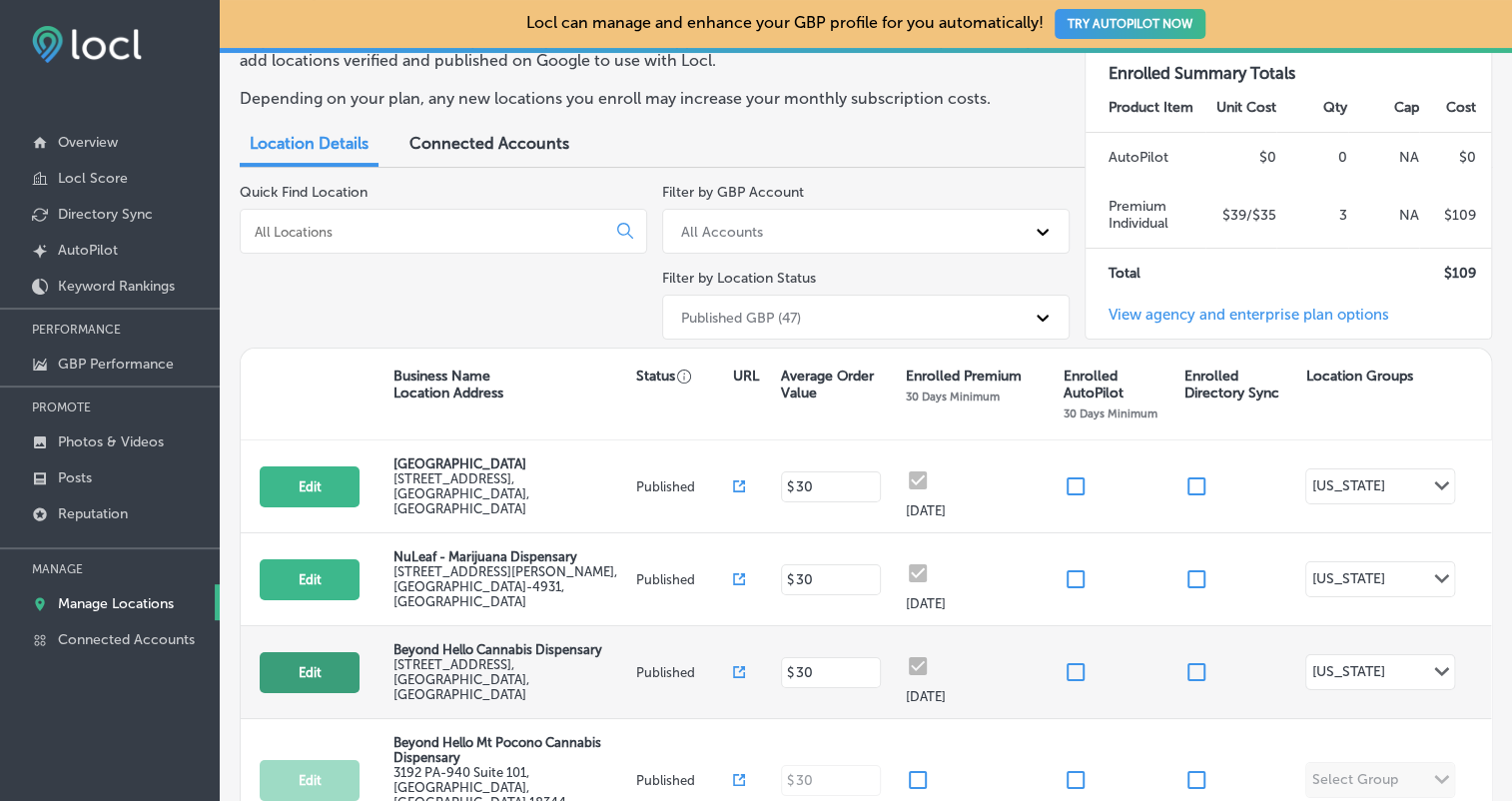 click on "Edit" at bounding box center (310, 672) 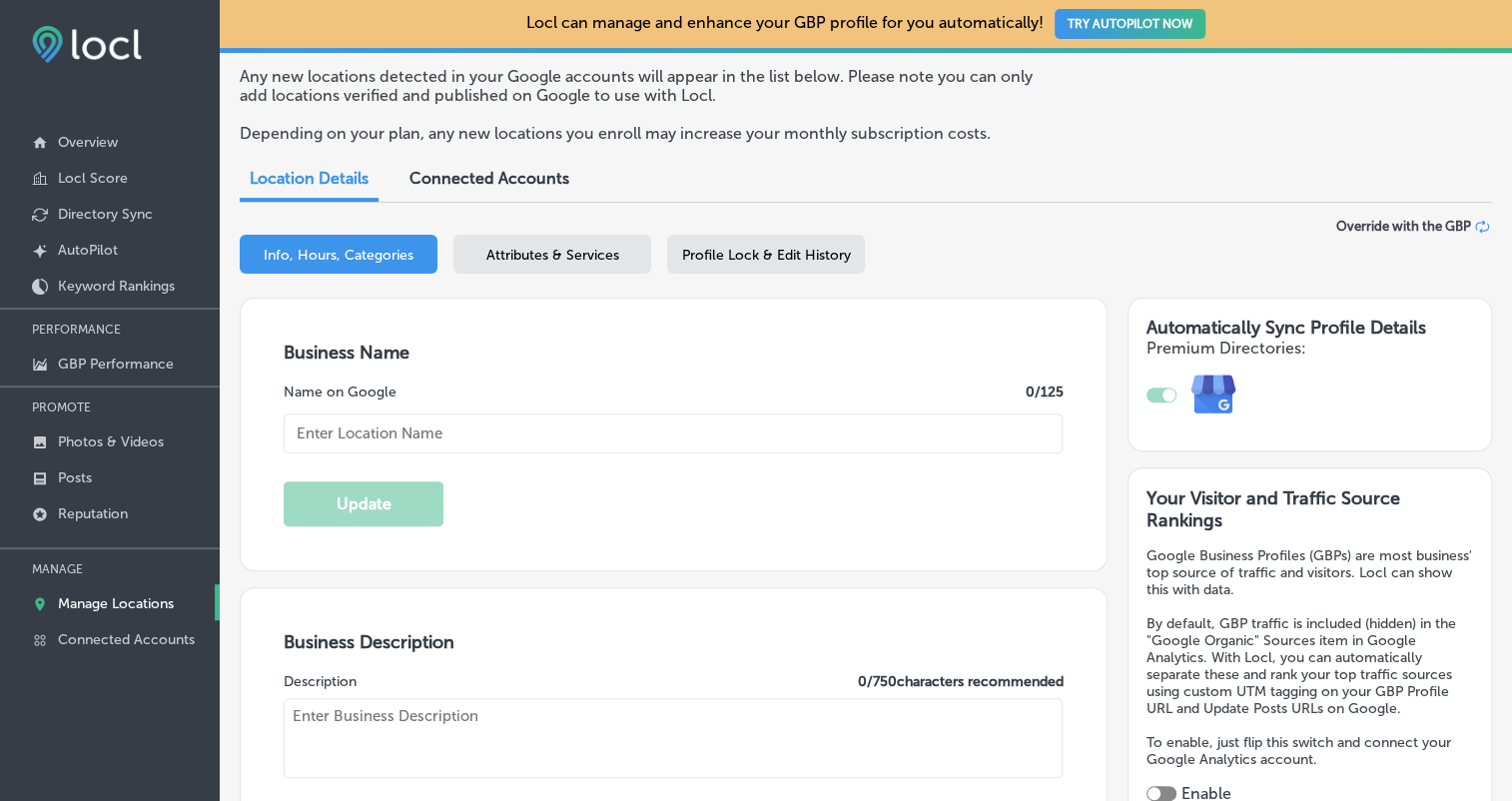 type on "Beyond Hello Cannabis Dispensary" 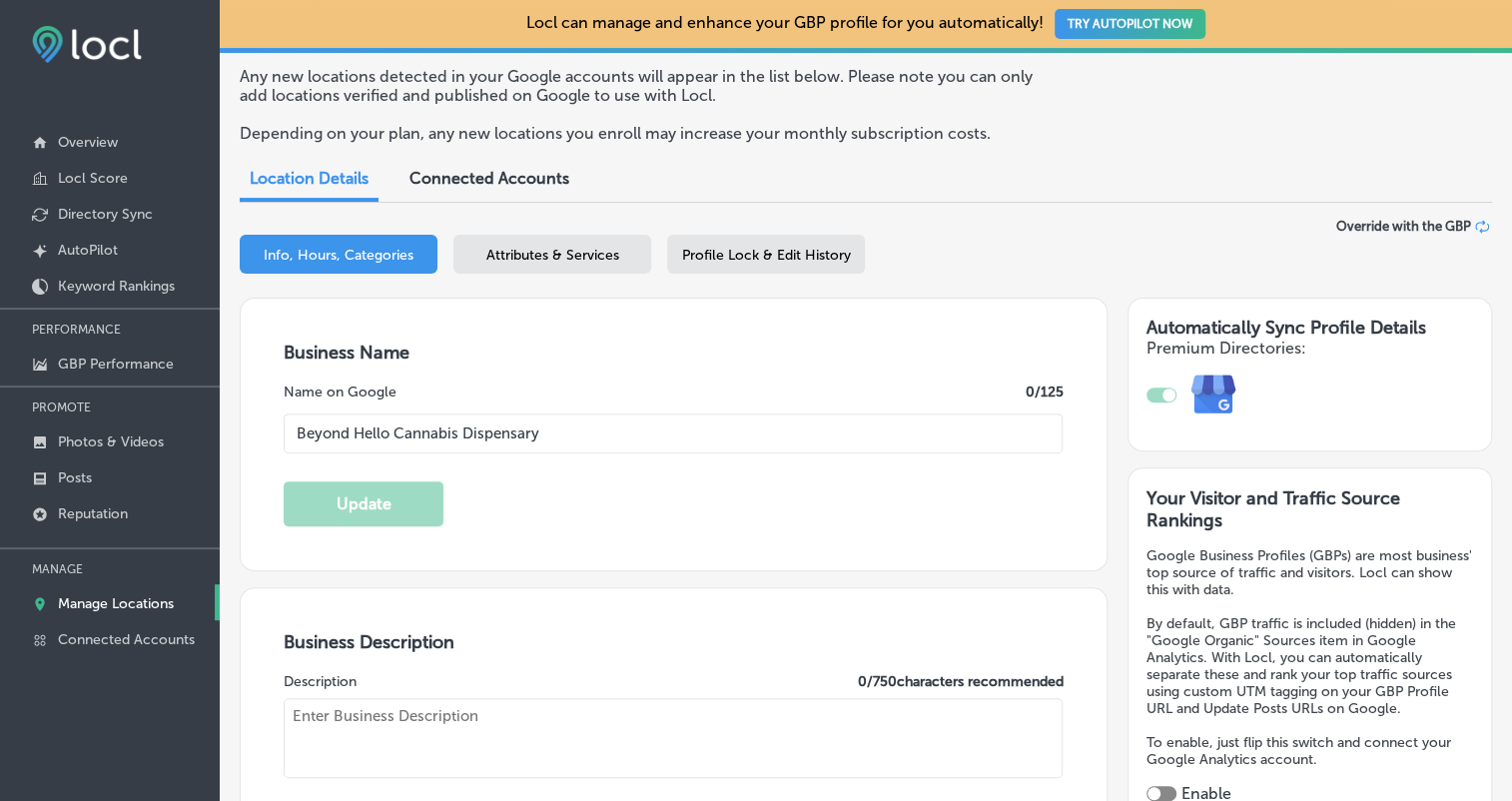 type on "[STREET_ADDRESS]" 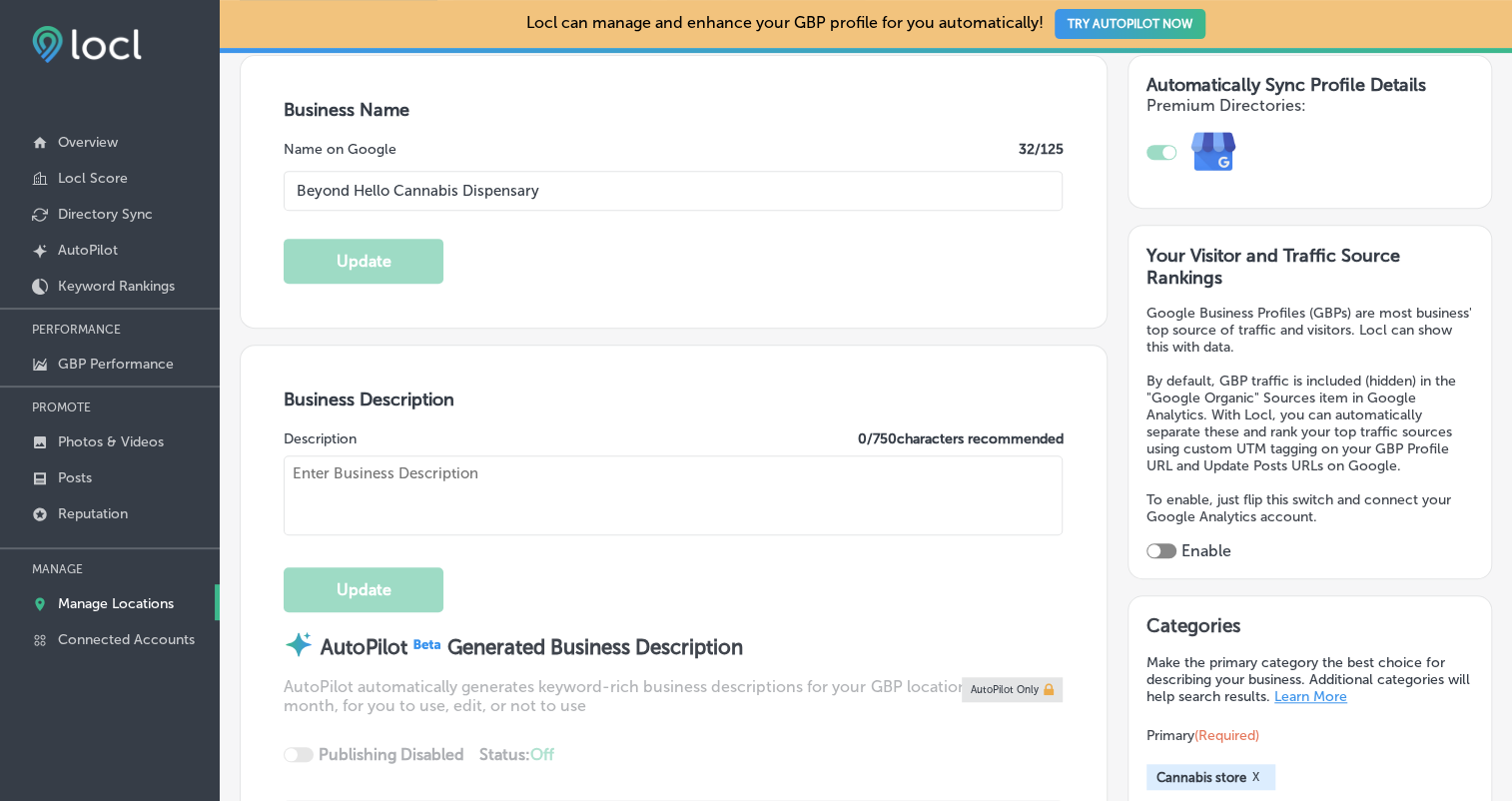type on "The retail location focuses on bringing personalized service and individualized experiences to customers beyond the first visit and first “Hello. ” Beyond Hello - [GEOGRAPHIC_DATA] dispensary offers a wide range of cannabis products for consumers, including flower, edibles, cartridges, topicals, tinctures and pre-rolls, with extracts and gear available. There is an expertly trained staff available to guide customers in finding the best product for their needs while also offering education on dosing and usage. Shop online or in-store [DATE]!" 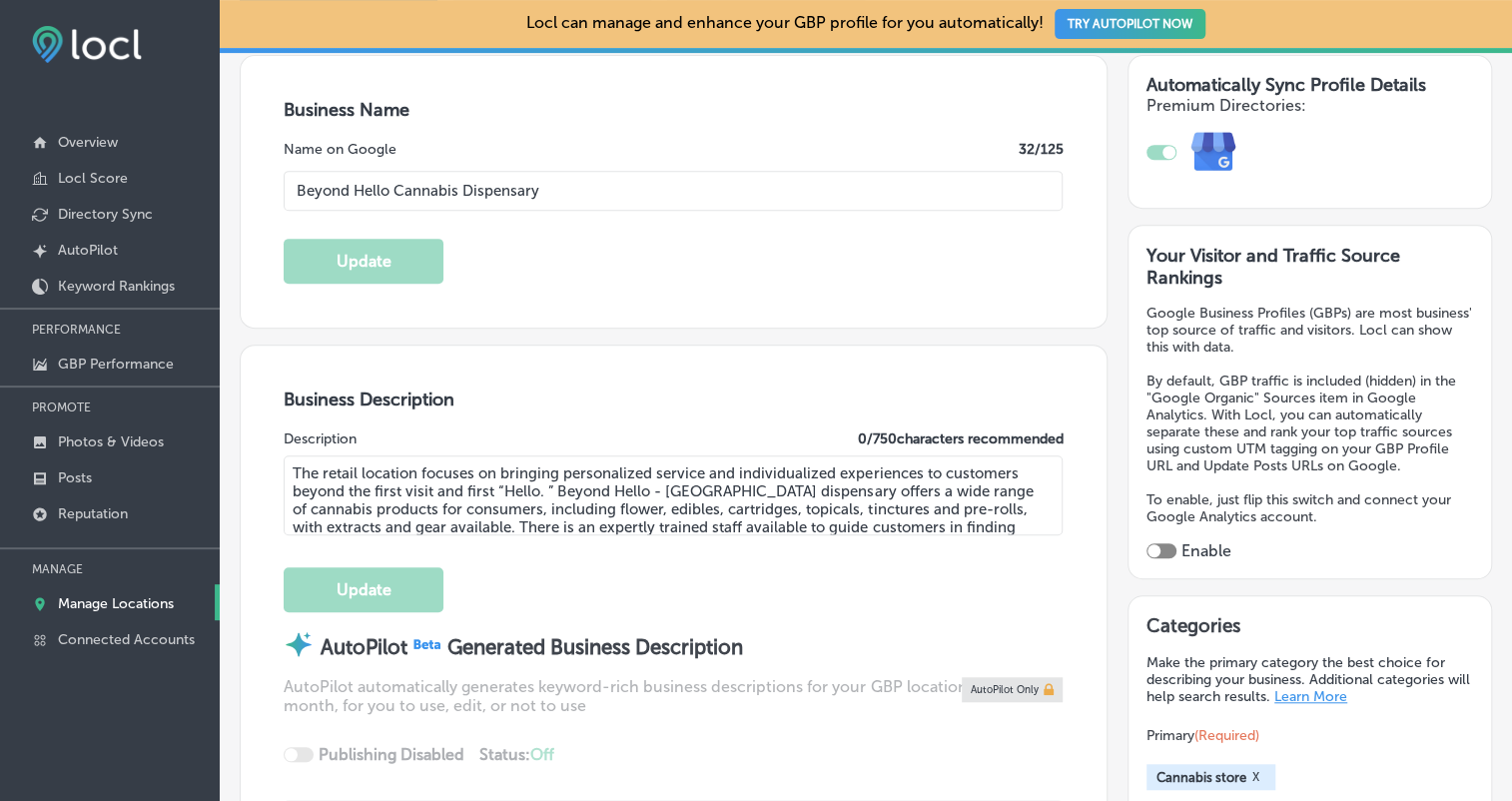 type on "[PHONE_NUMBER]" 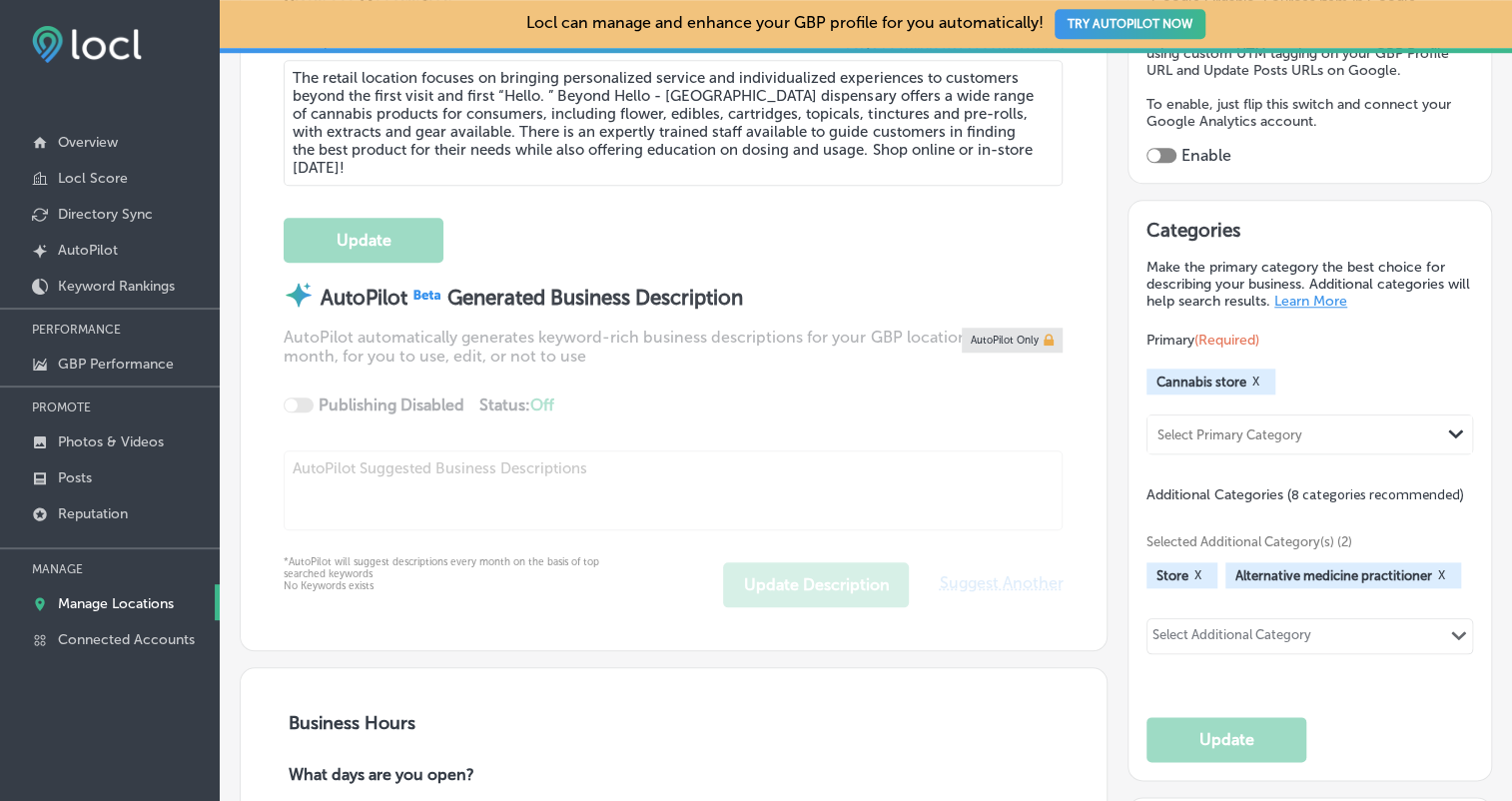 scroll, scrollTop: 799, scrollLeft: 0, axis: vertical 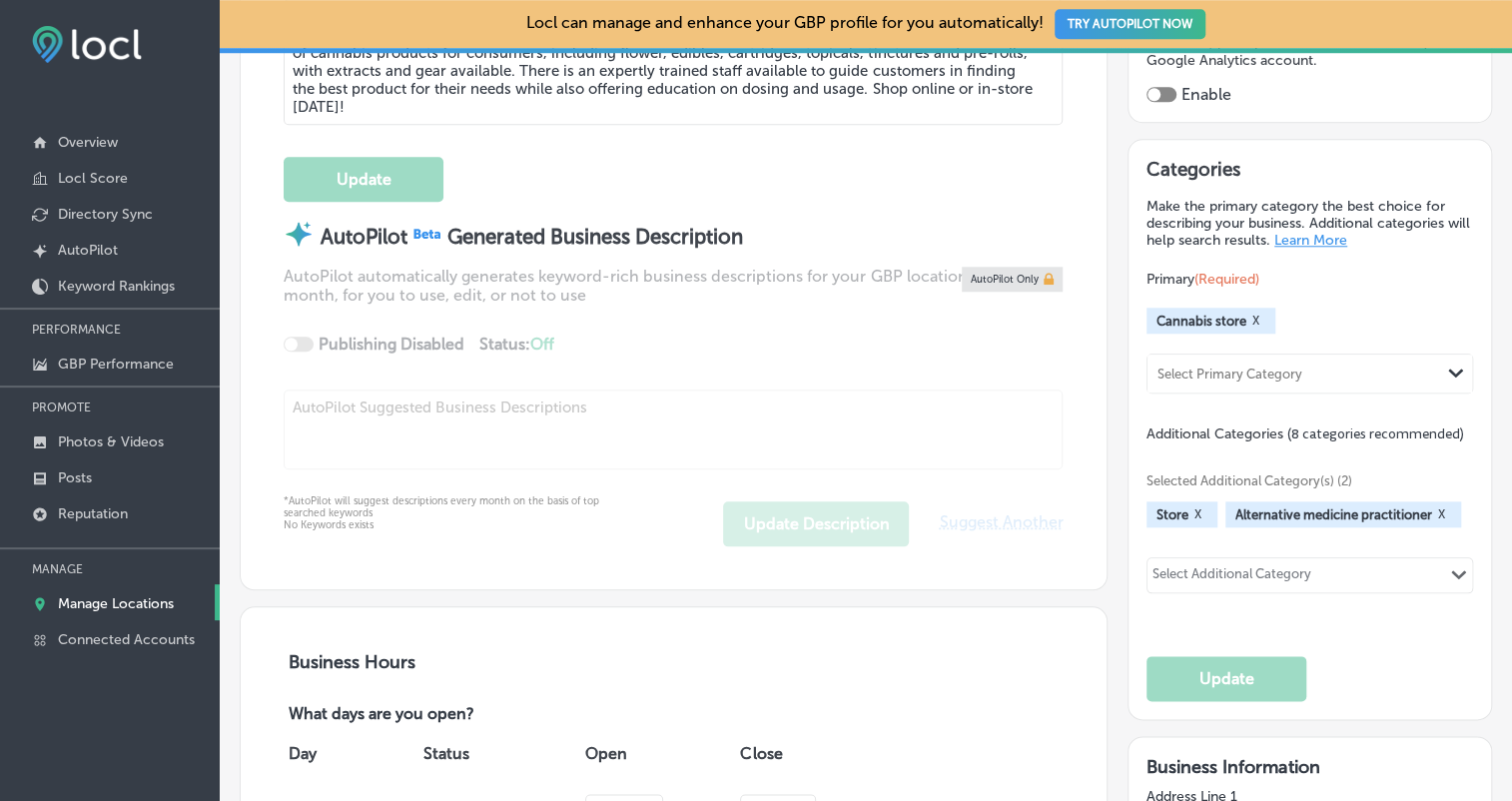 click on "X" at bounding box center (1255, 321) 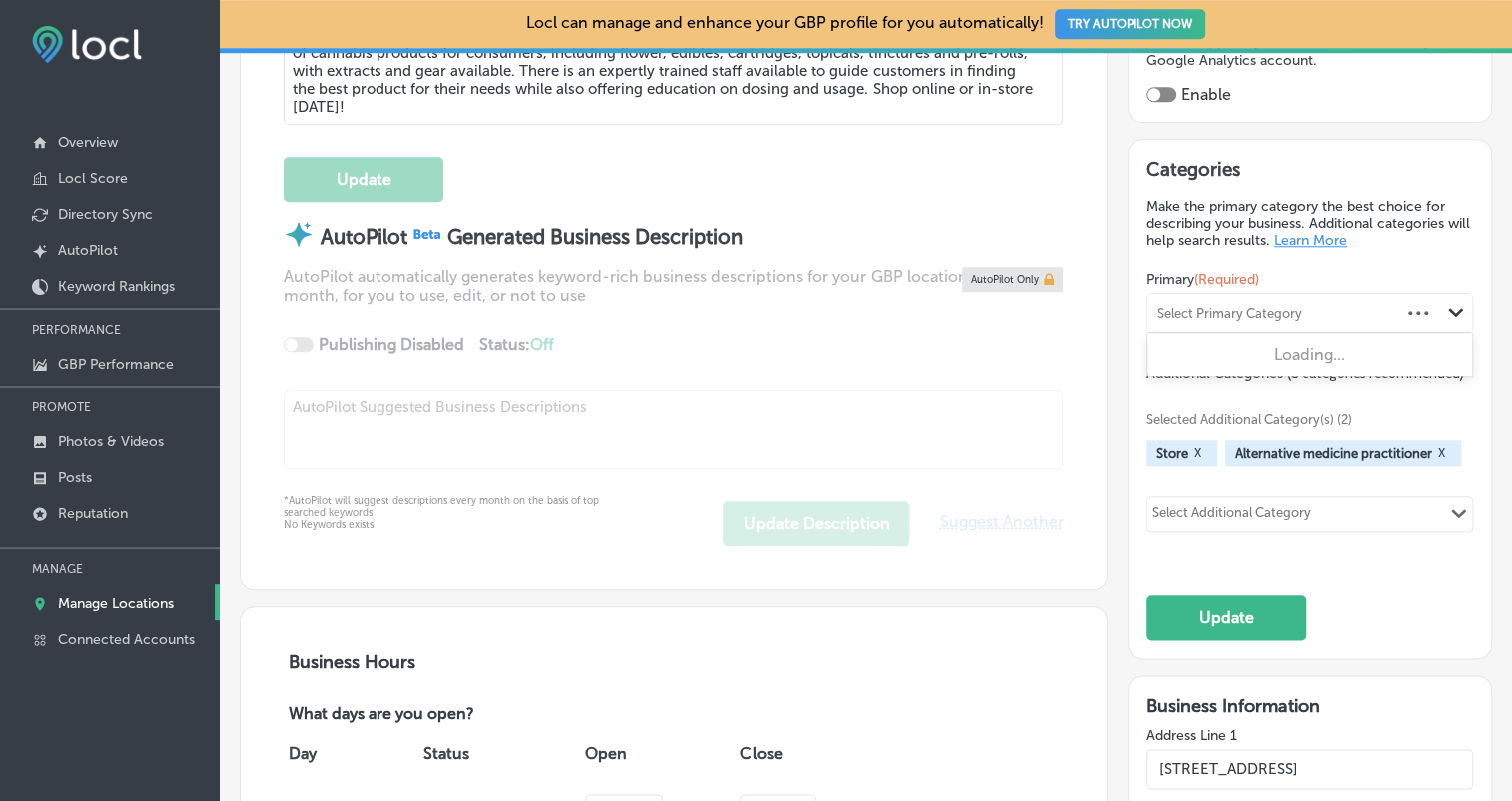 click on "Select Primary Category" at bounding box center (1273, 313) 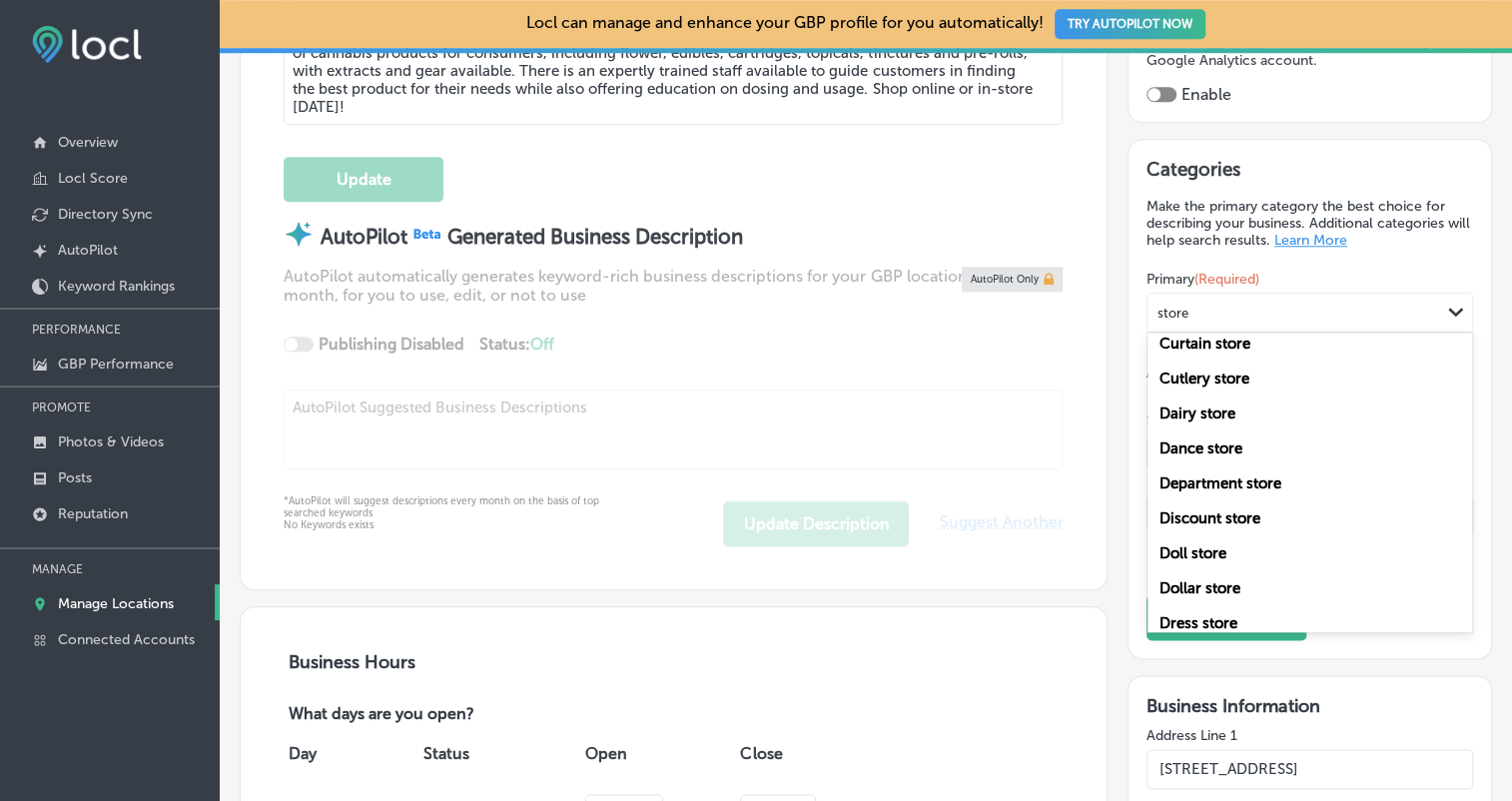scroll, scrollTop: 1298, scrollLeft: 0, axis: vertical 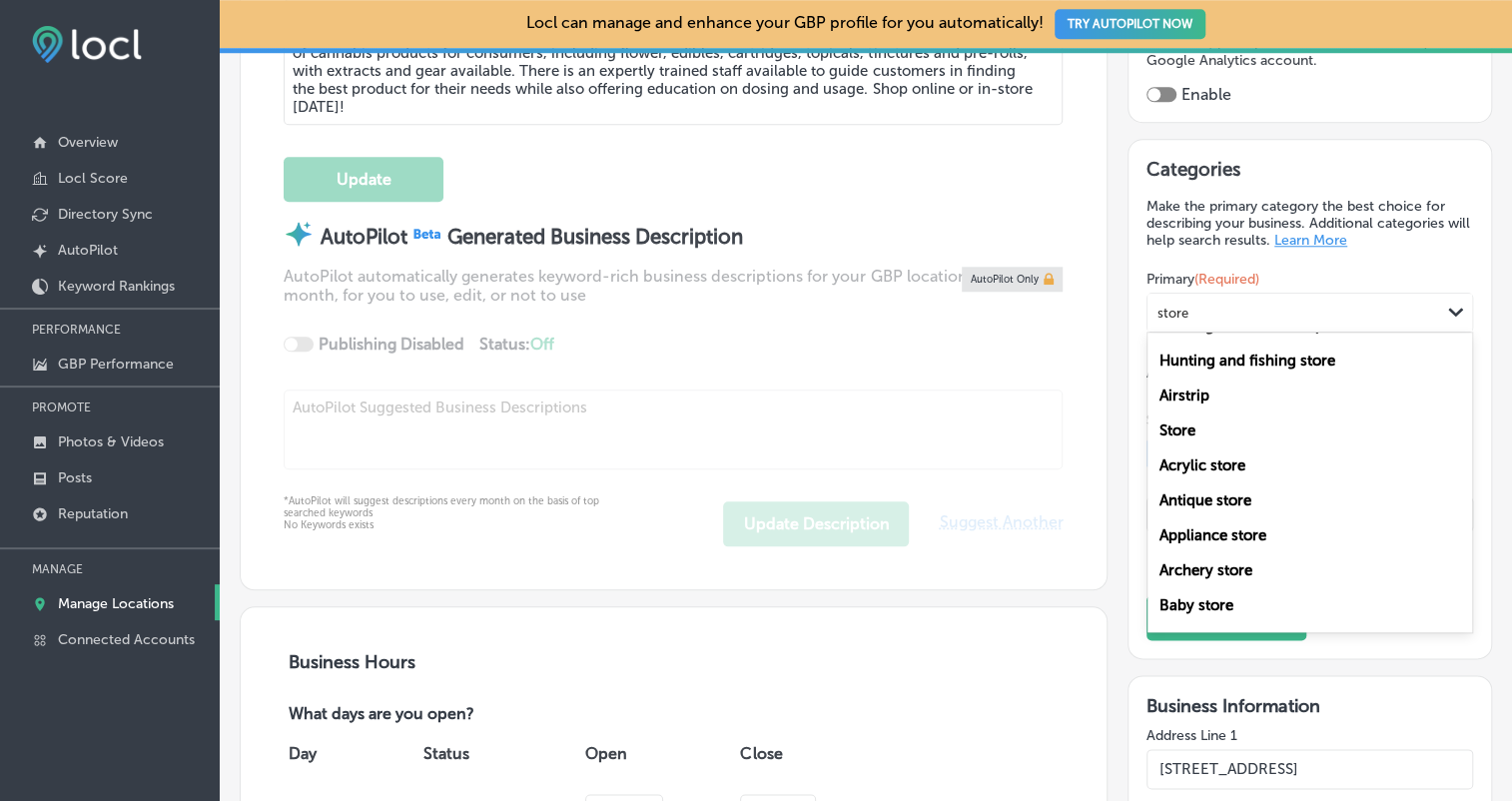 click on "Store" at bounding box center [1309, 429] 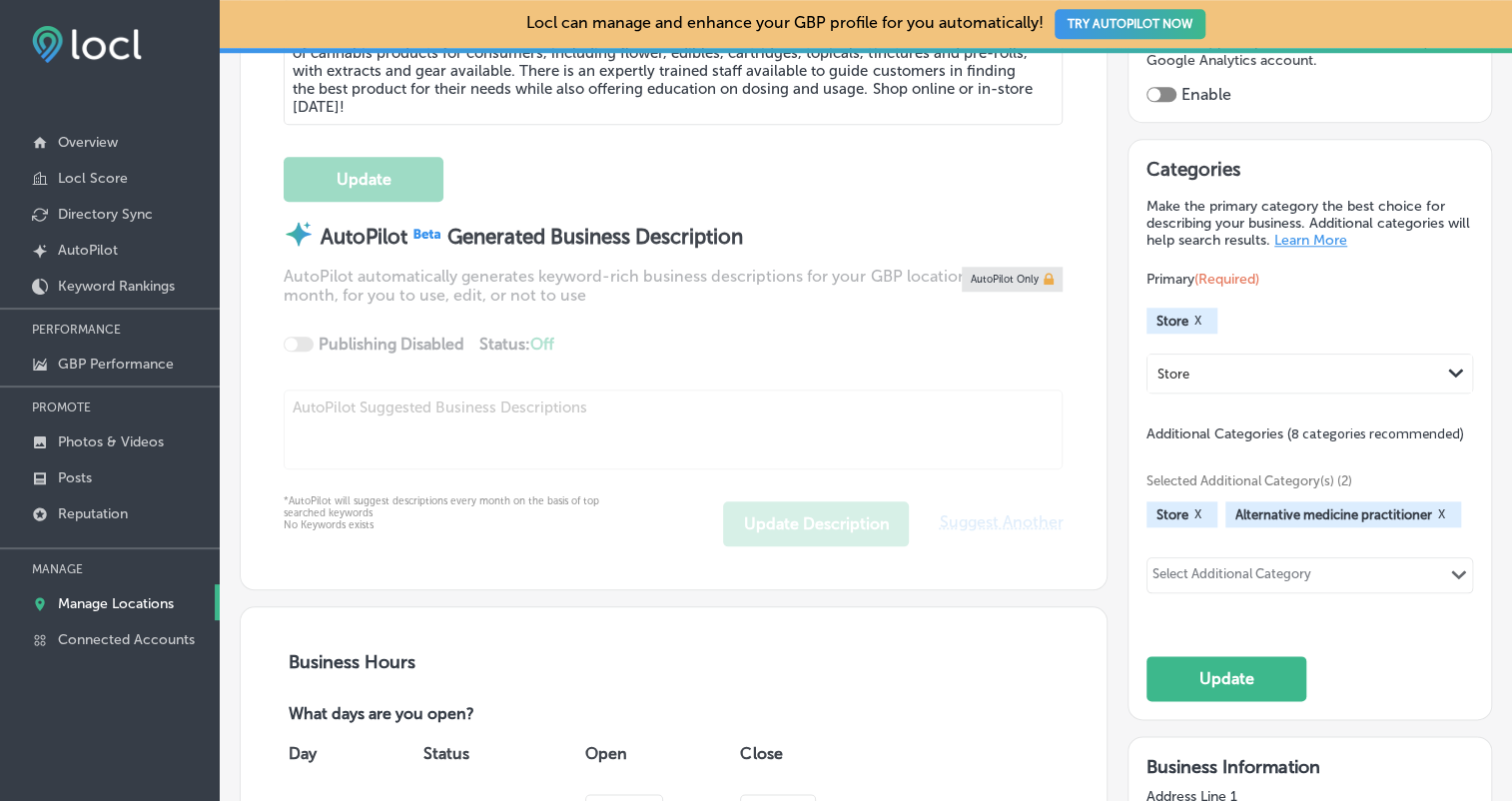 click on "Select Additional Category" at bounding box center (1231, 577) 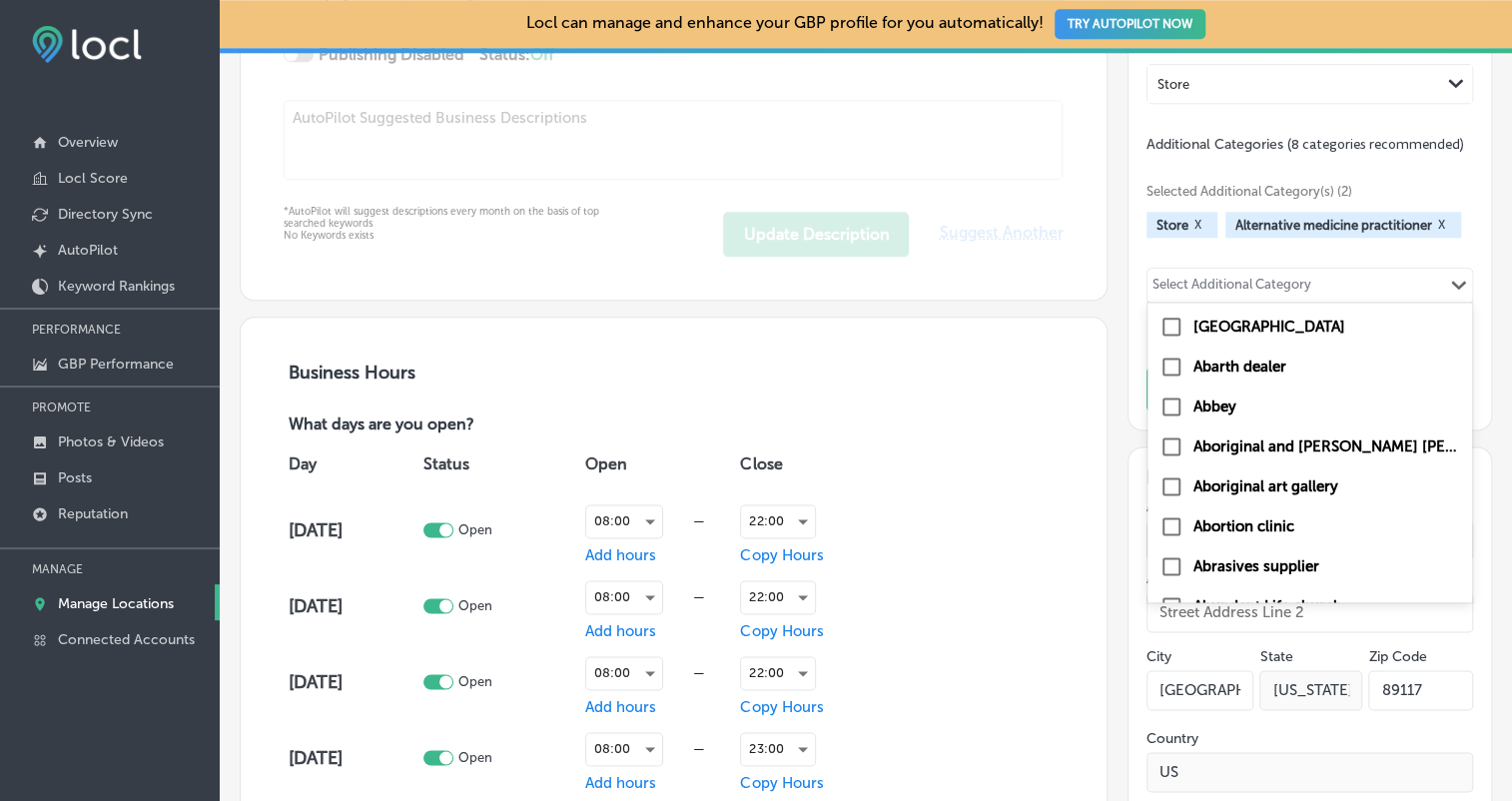 scroll, scrollTop: 1099, scrollLeft: 0, axis: vertical 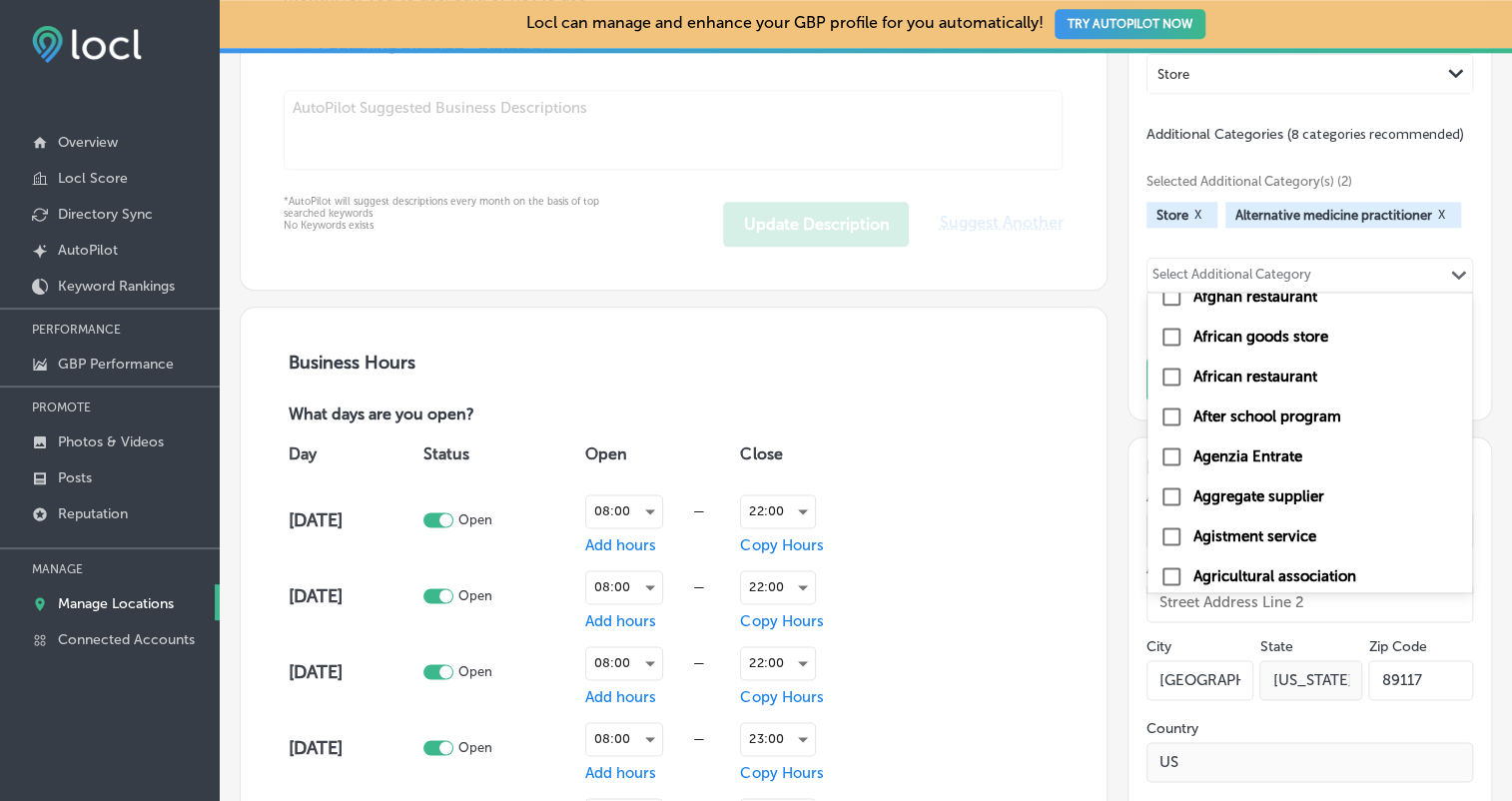 click on "Select Additional Category" at bounding box center [1231, 278] 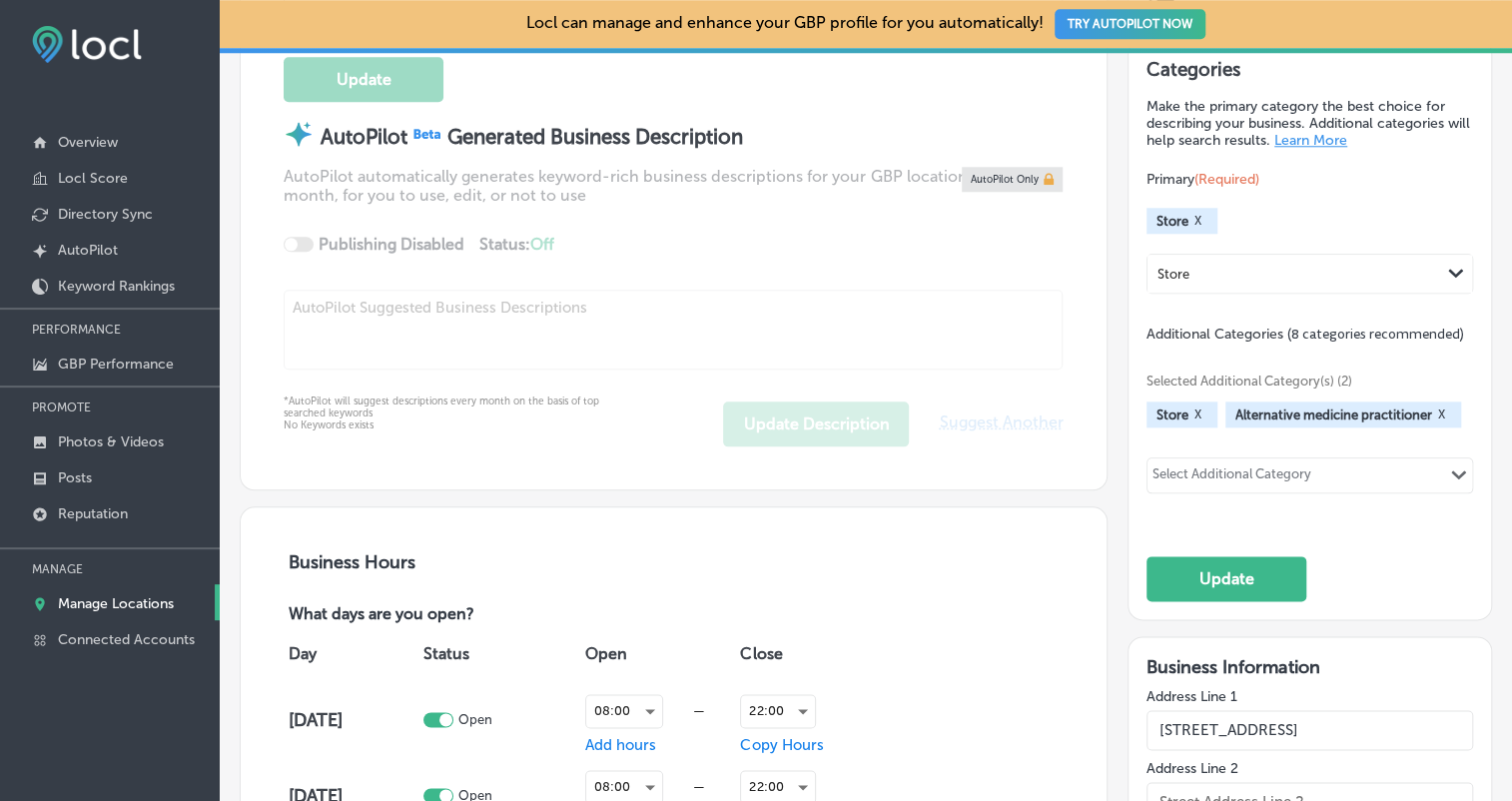 scroll, scrollTop: 799, scrollLeft: 0, axis: vertical 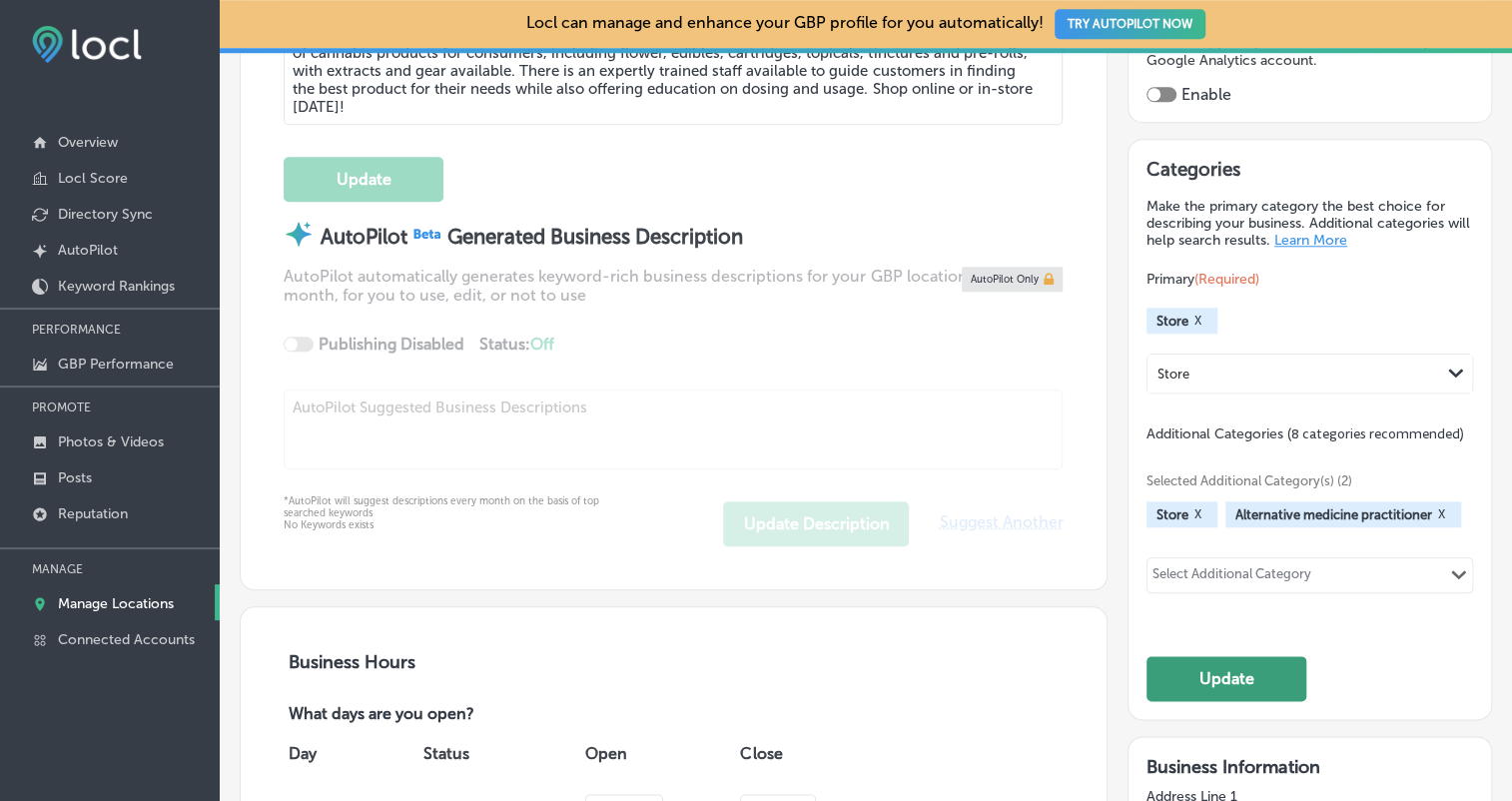 click on "Update" 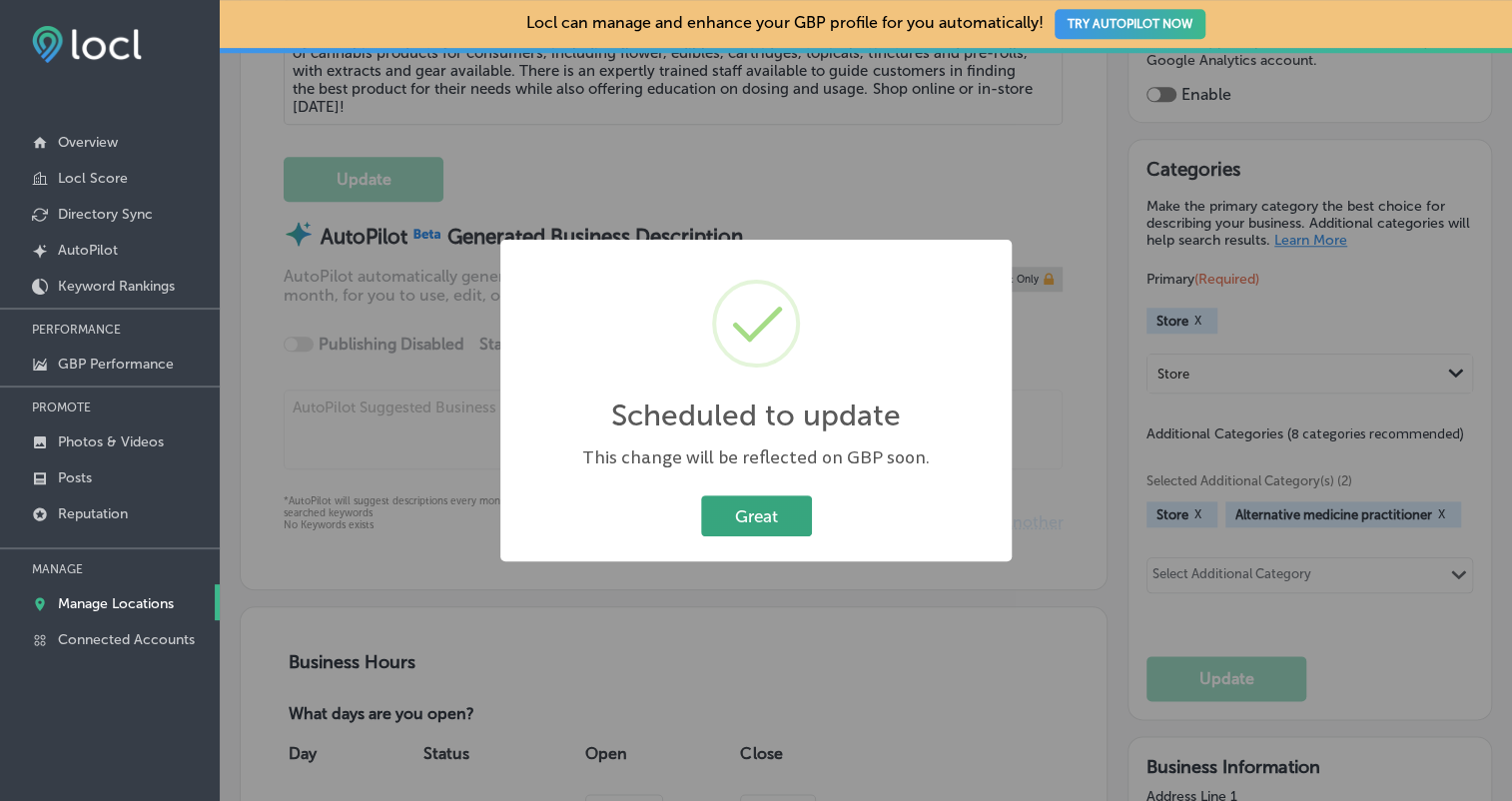 click on "Great" at bounding box center [756, 515] 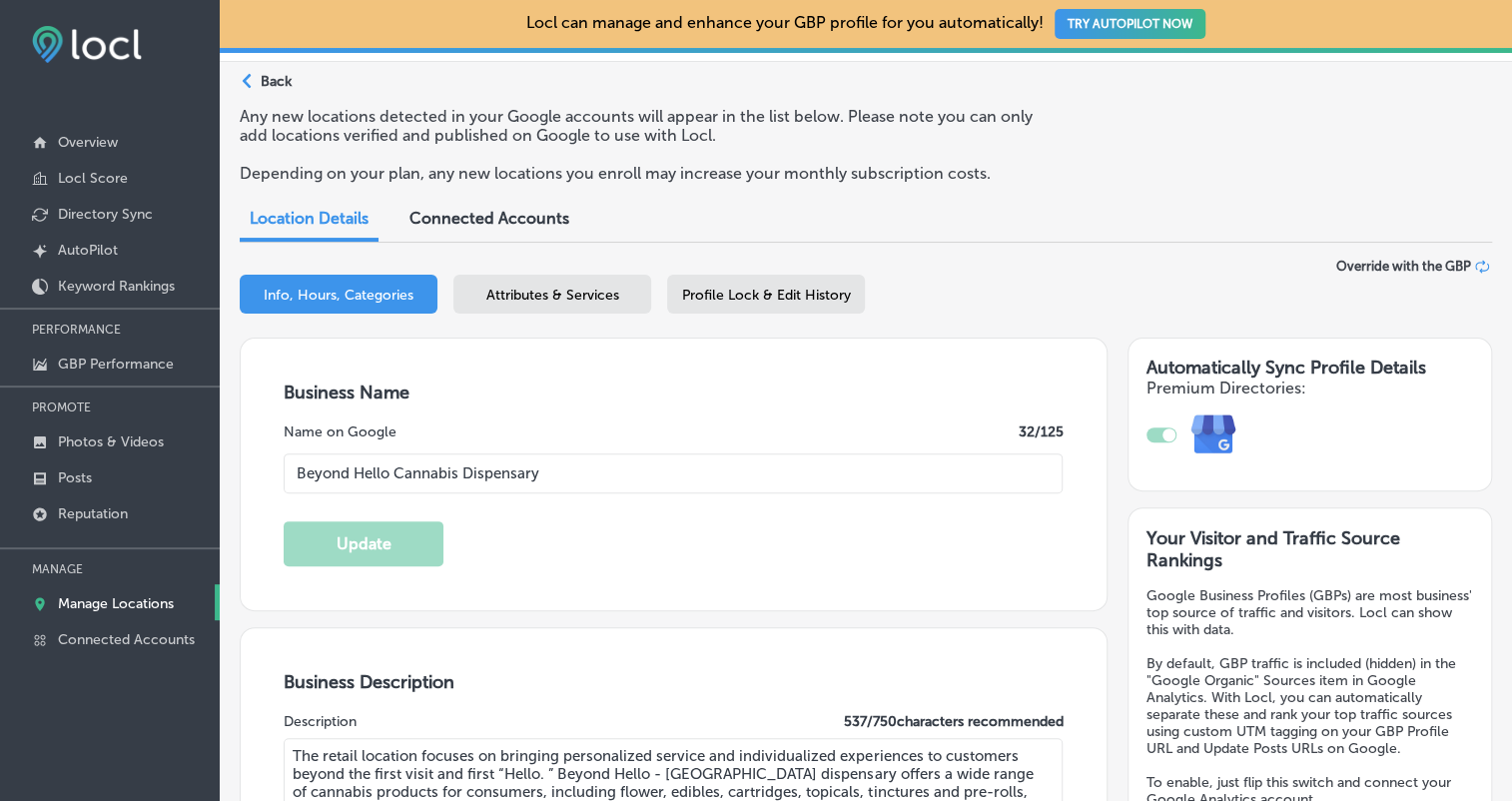 scroll, scrollTop: 0, scrollLeft: 0, axis: both 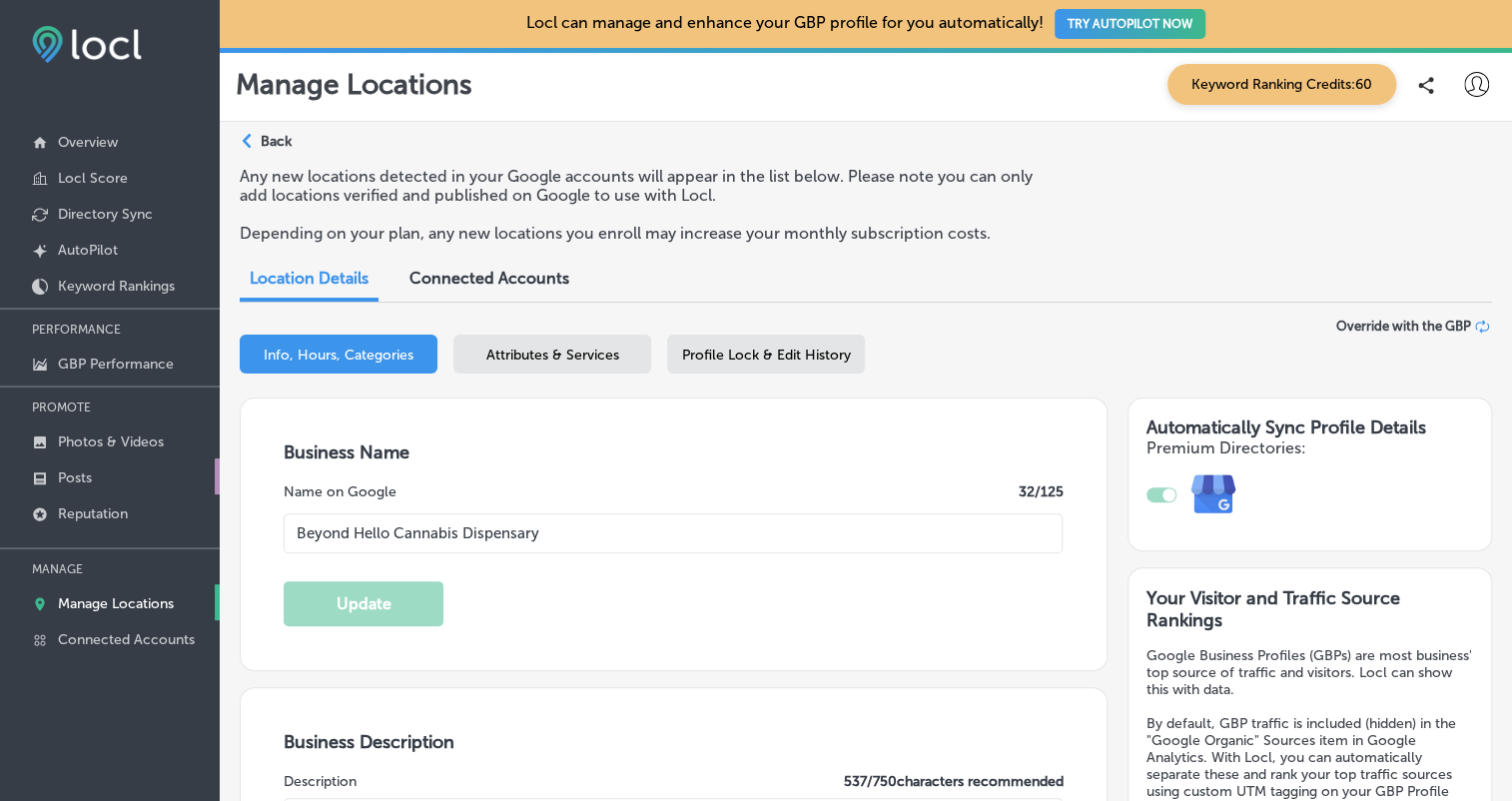 click on "Posts" at bounding box center [75, 477] 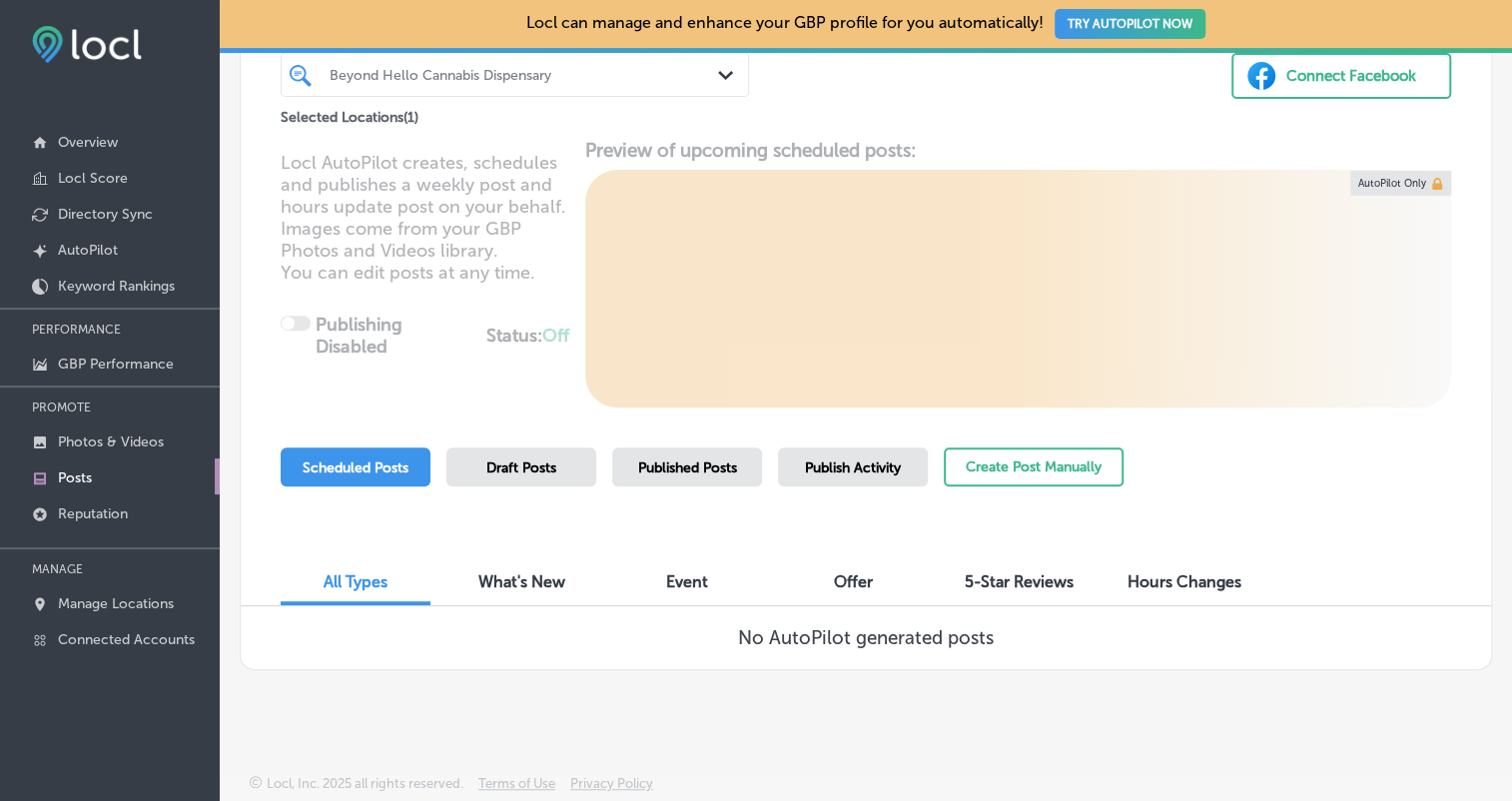 scroll, scrollTop: 164, scrollLeft: 0, axis: vertical 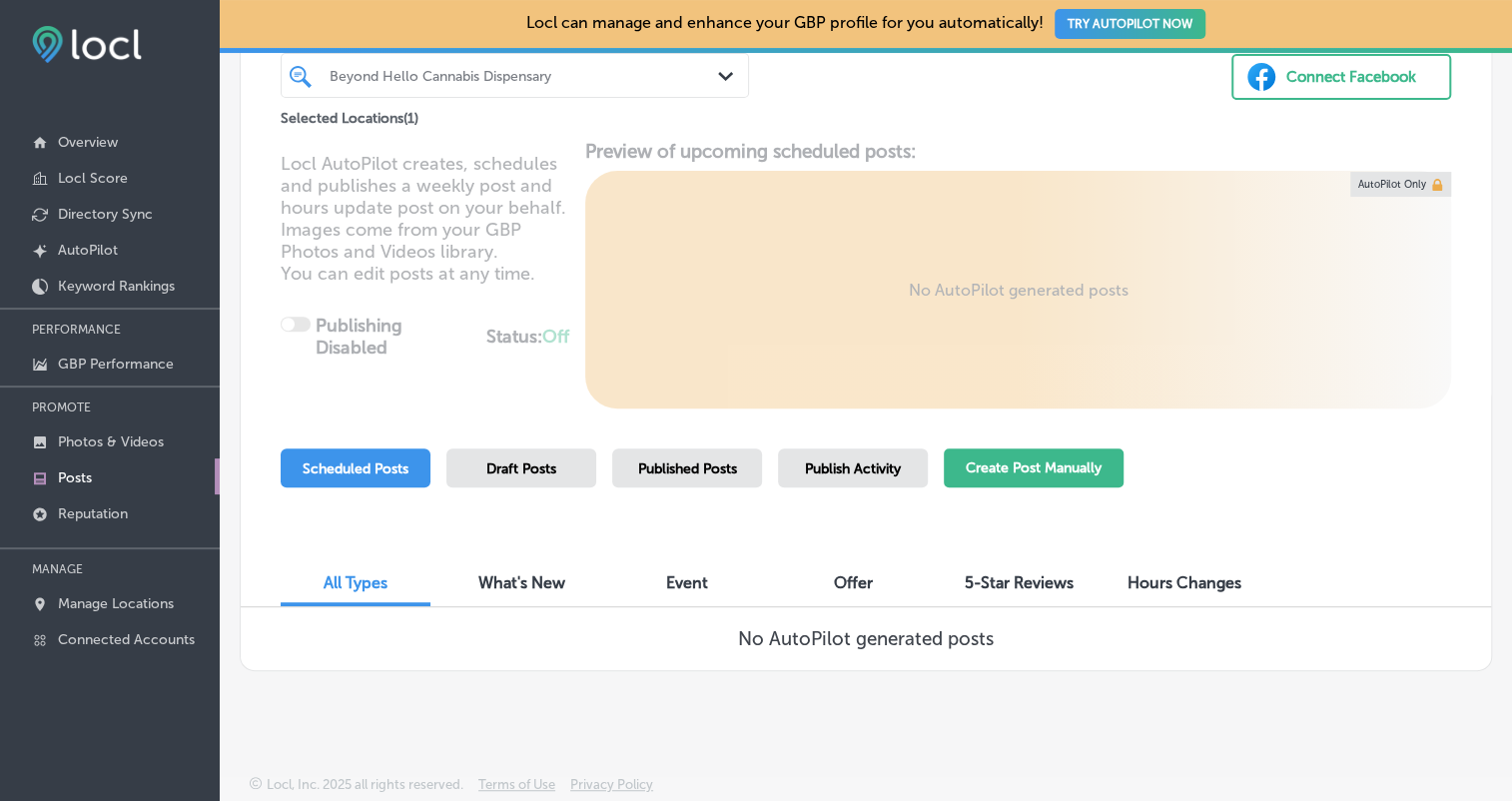click on "Create Post Manually" at bounding box center (1034, 467) 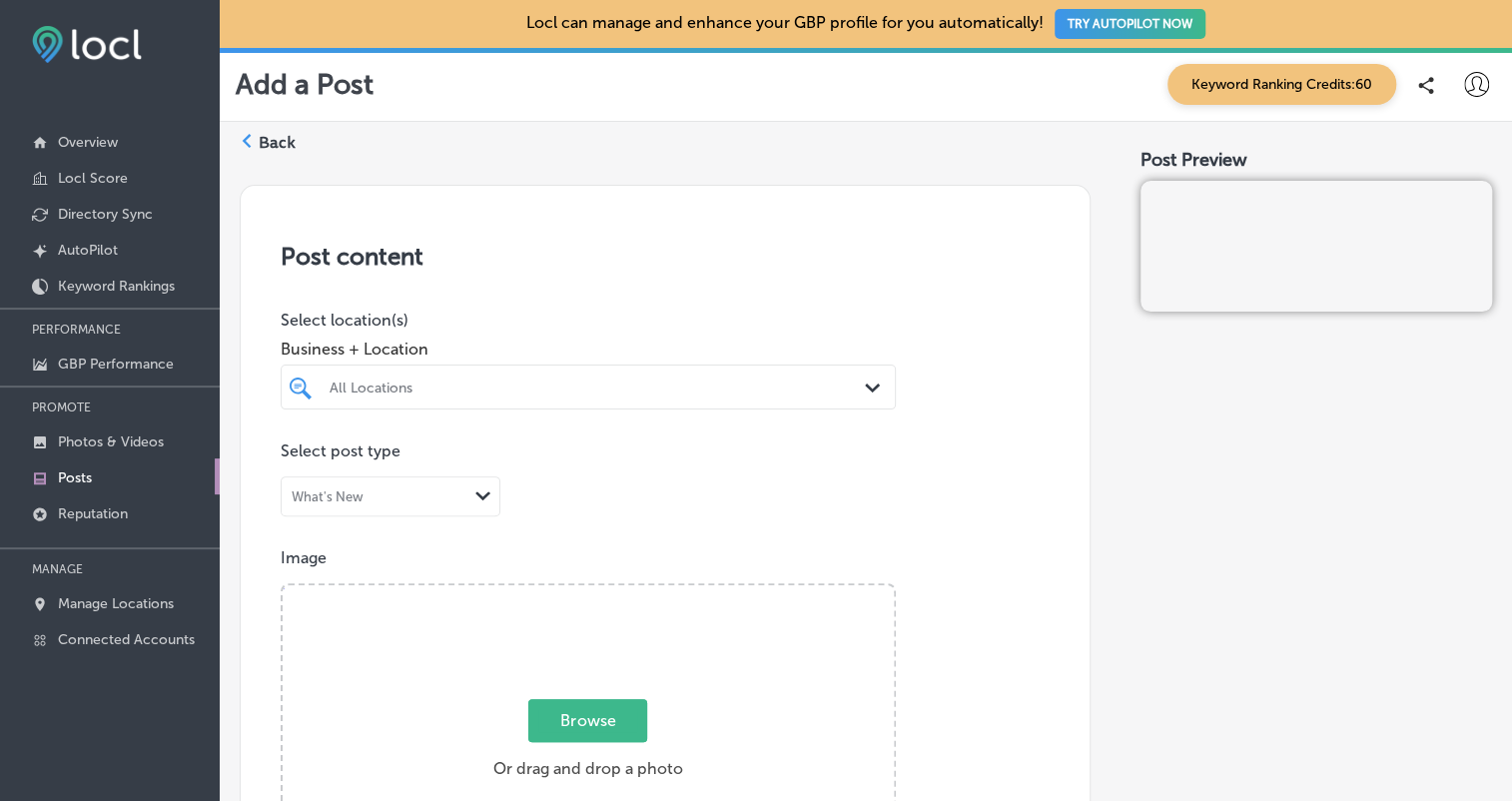click on "All Locations" at bounding box center (598, 387) 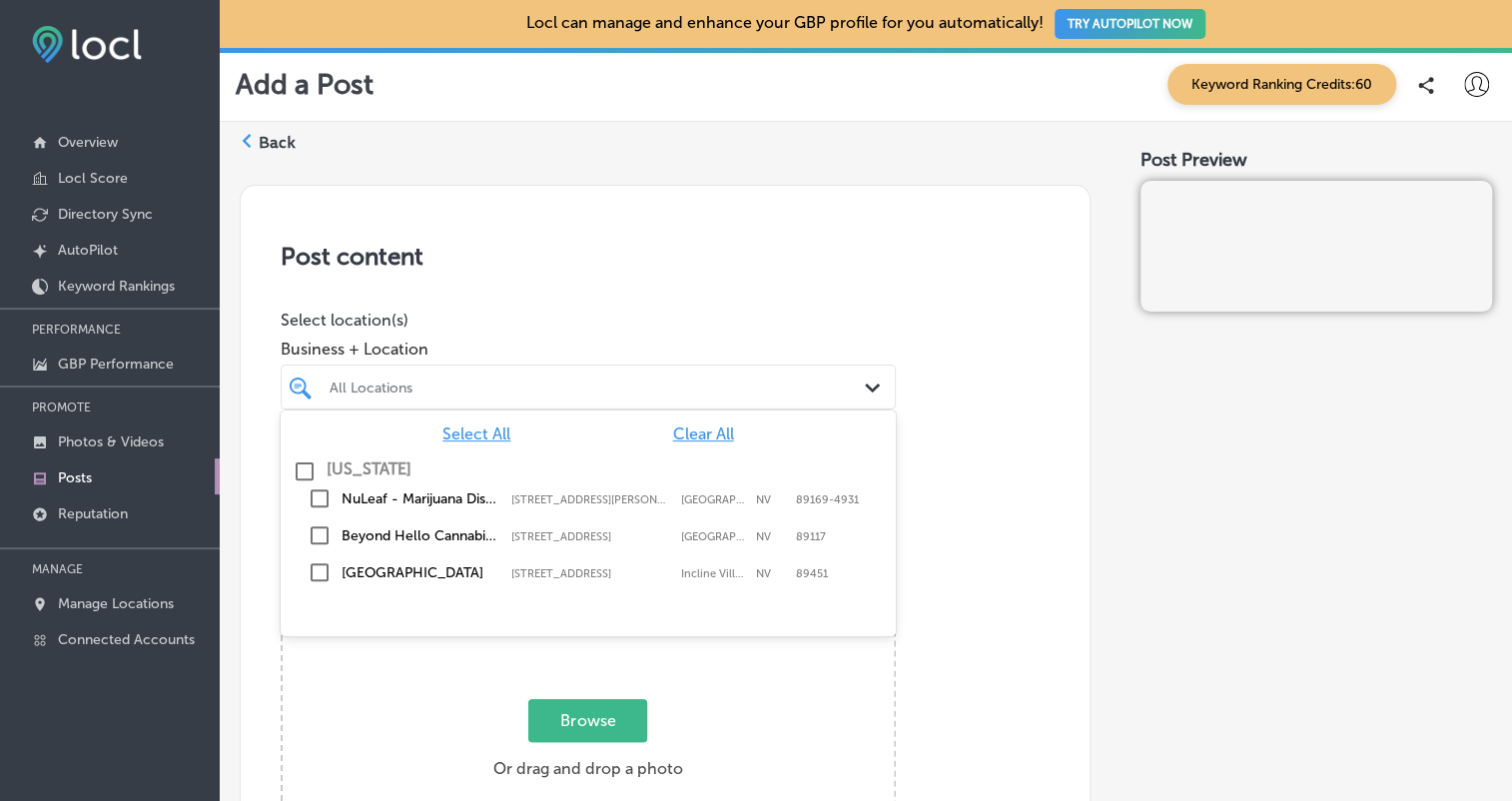 click at bounding box center [320, 535] 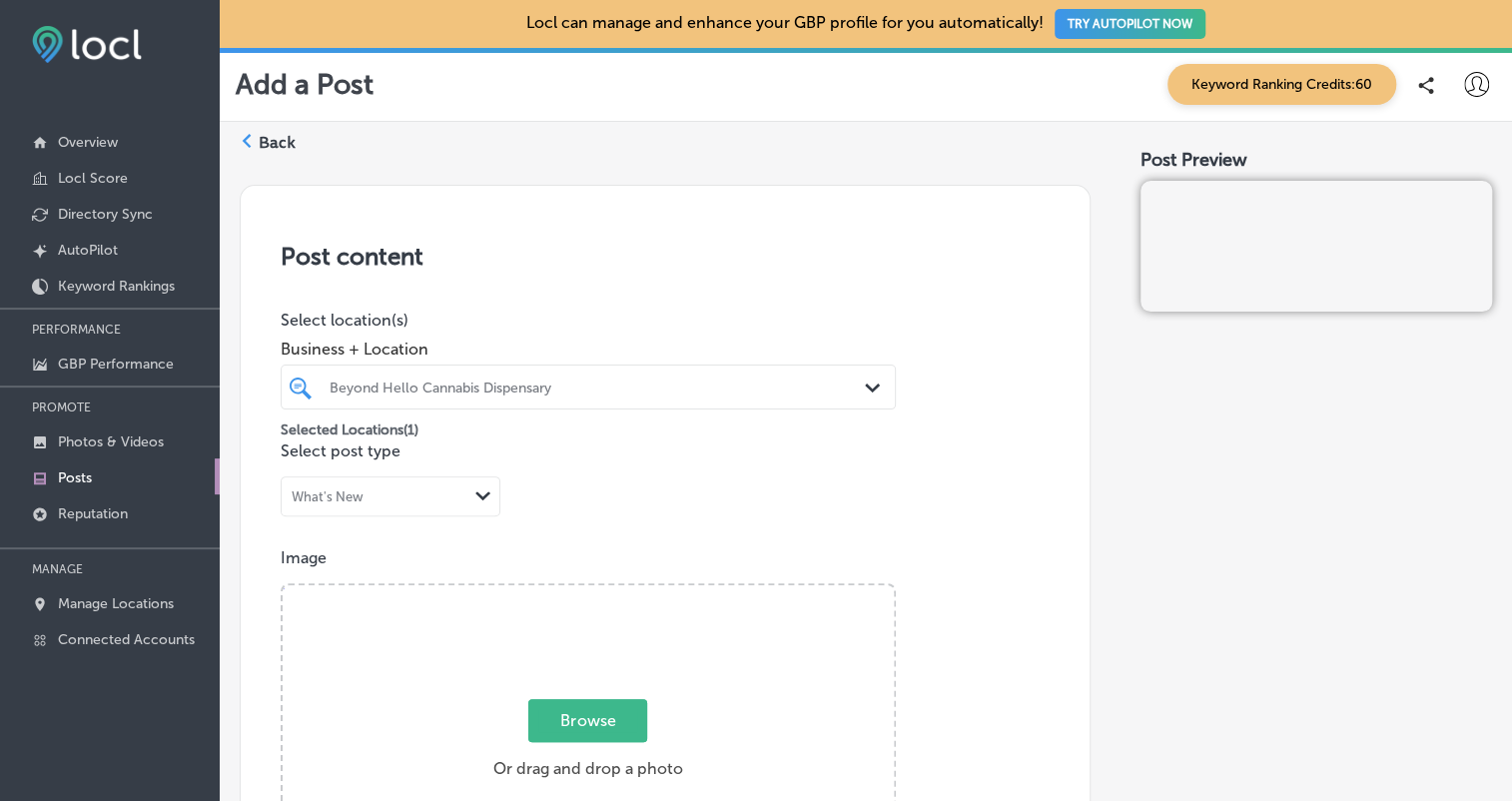 click on "Post content Select location(s) Business + Location
Beyond Hello Cannabis Dispensary
Path
Created with Sketch.
Selected Locations  ( 1 ) Select post type What's New
Path
Created with Sketch.
Image Powered by PQINA    Browse     Or drag and drop a photo  Description Summary (0/1500) Call-To-Action button (optional) Choose a Button Text
Path
Created with Sketch." at bounding box center [665, 821] 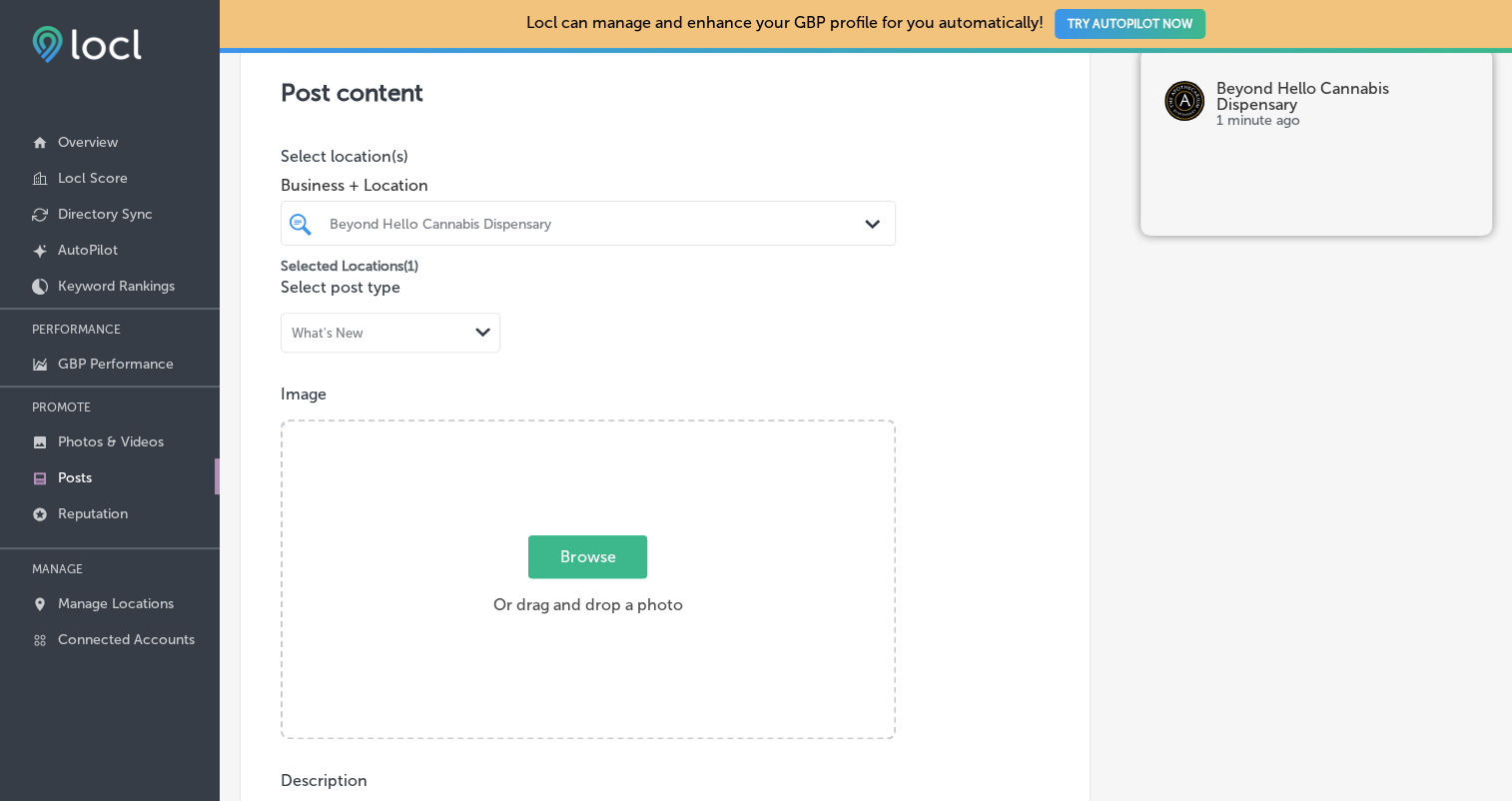 scroll, scrollTop: 200, scrollLeft: 0, axis: vertical 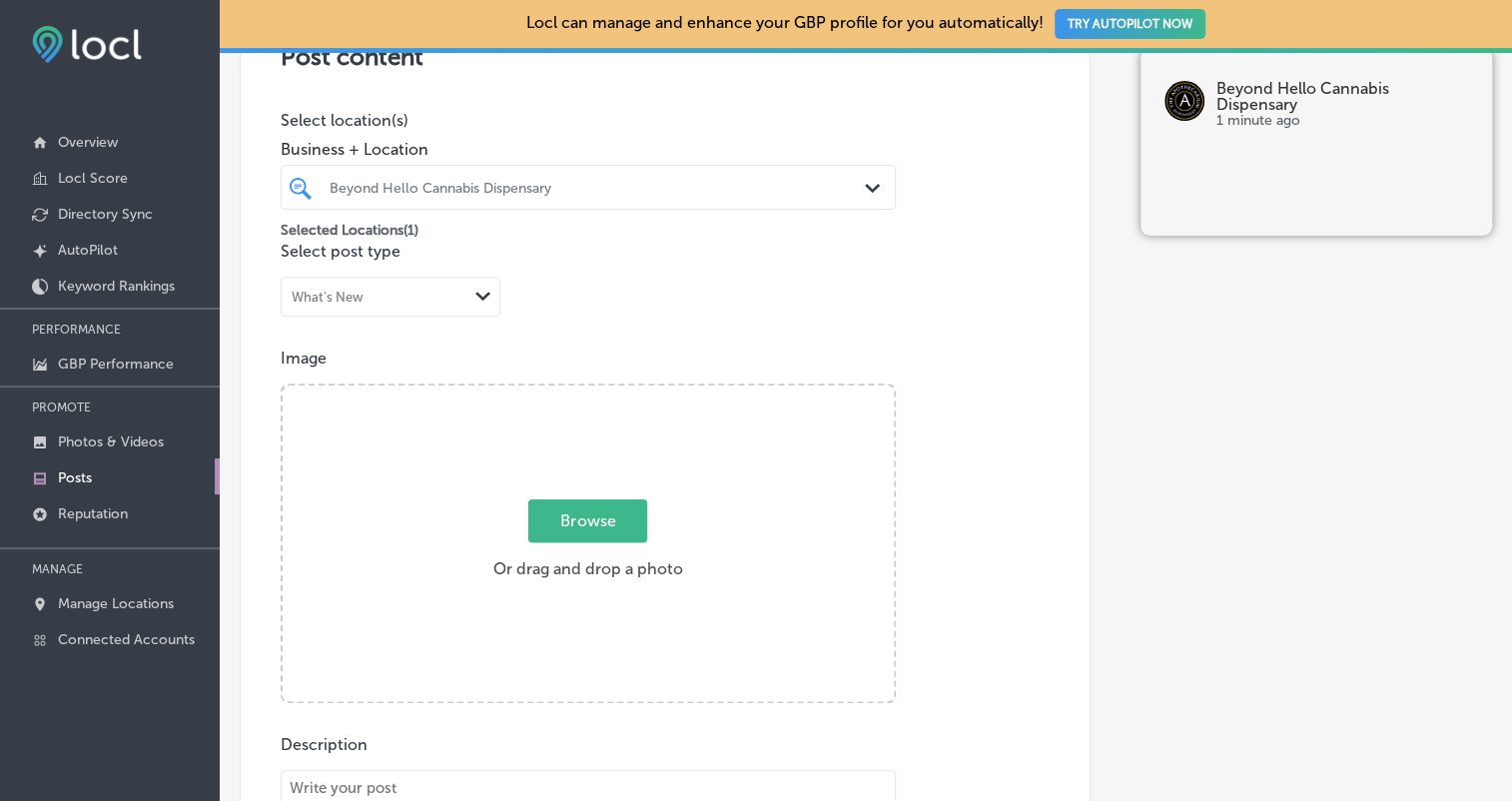 click on "Browse" at bounding box center [587, 520] 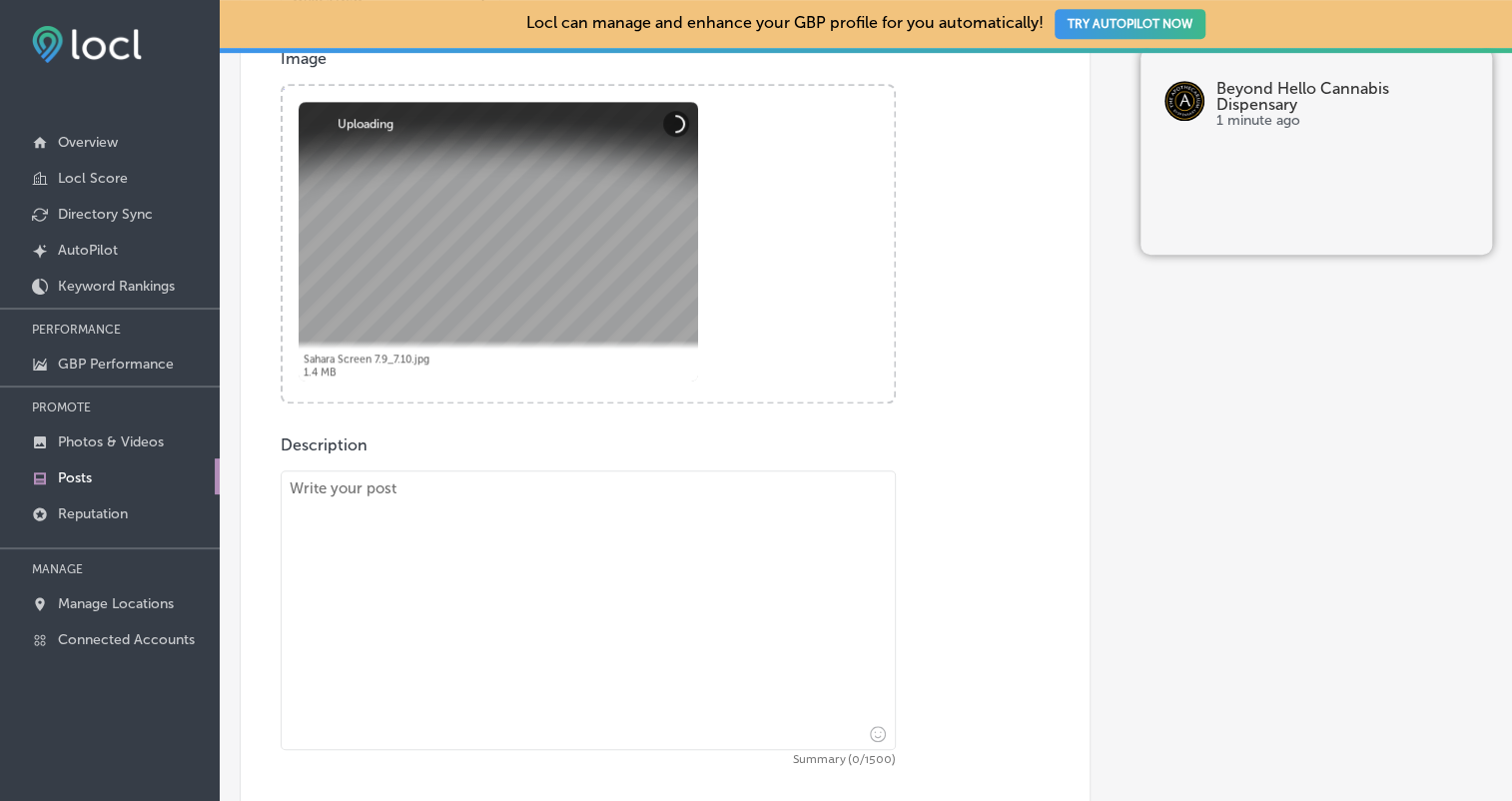 scroll, scrollTop: 300, scrollLeft: 0, axis: vertical 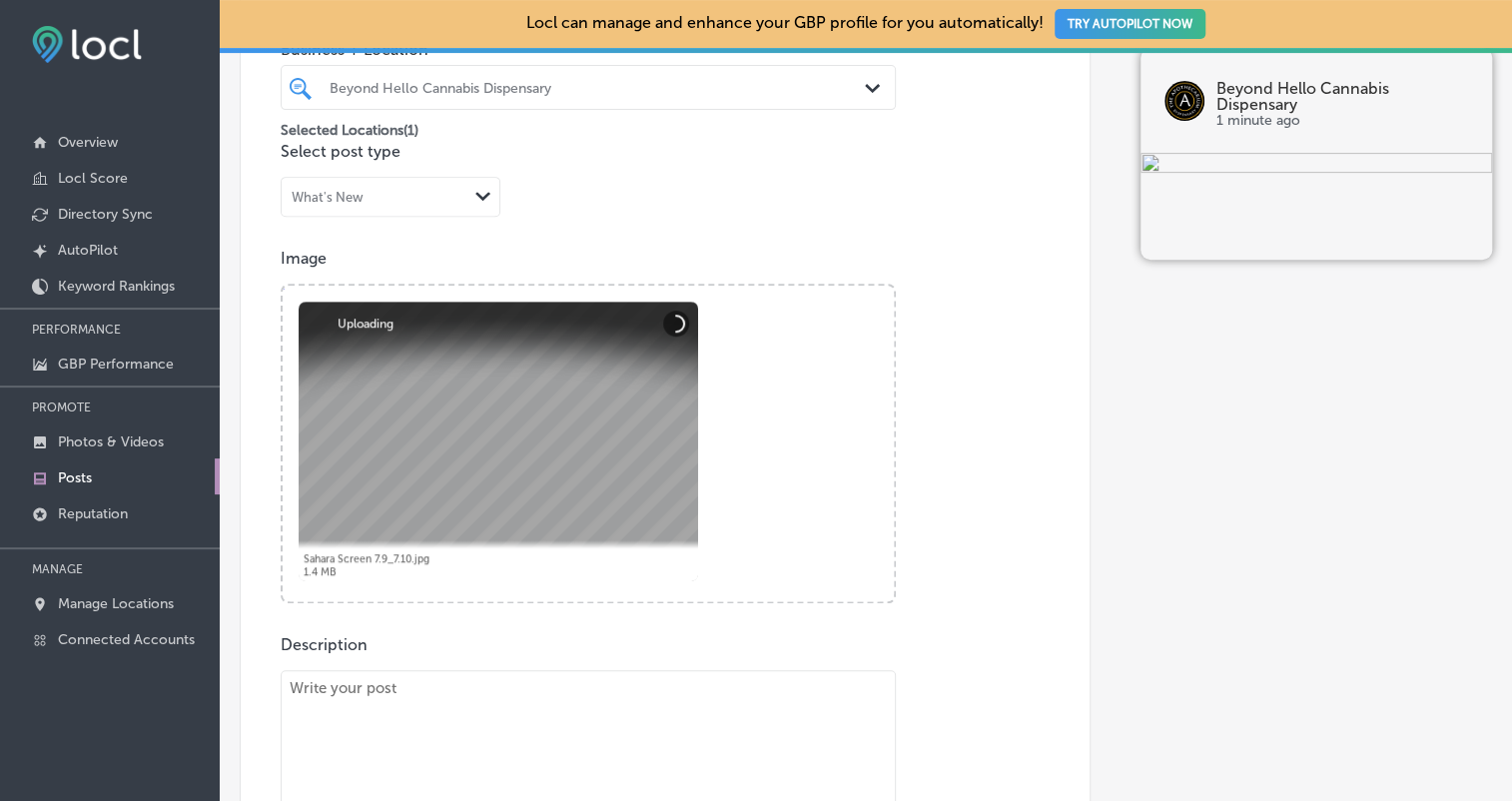 click on "What's New" at bounding box center (375, 197) 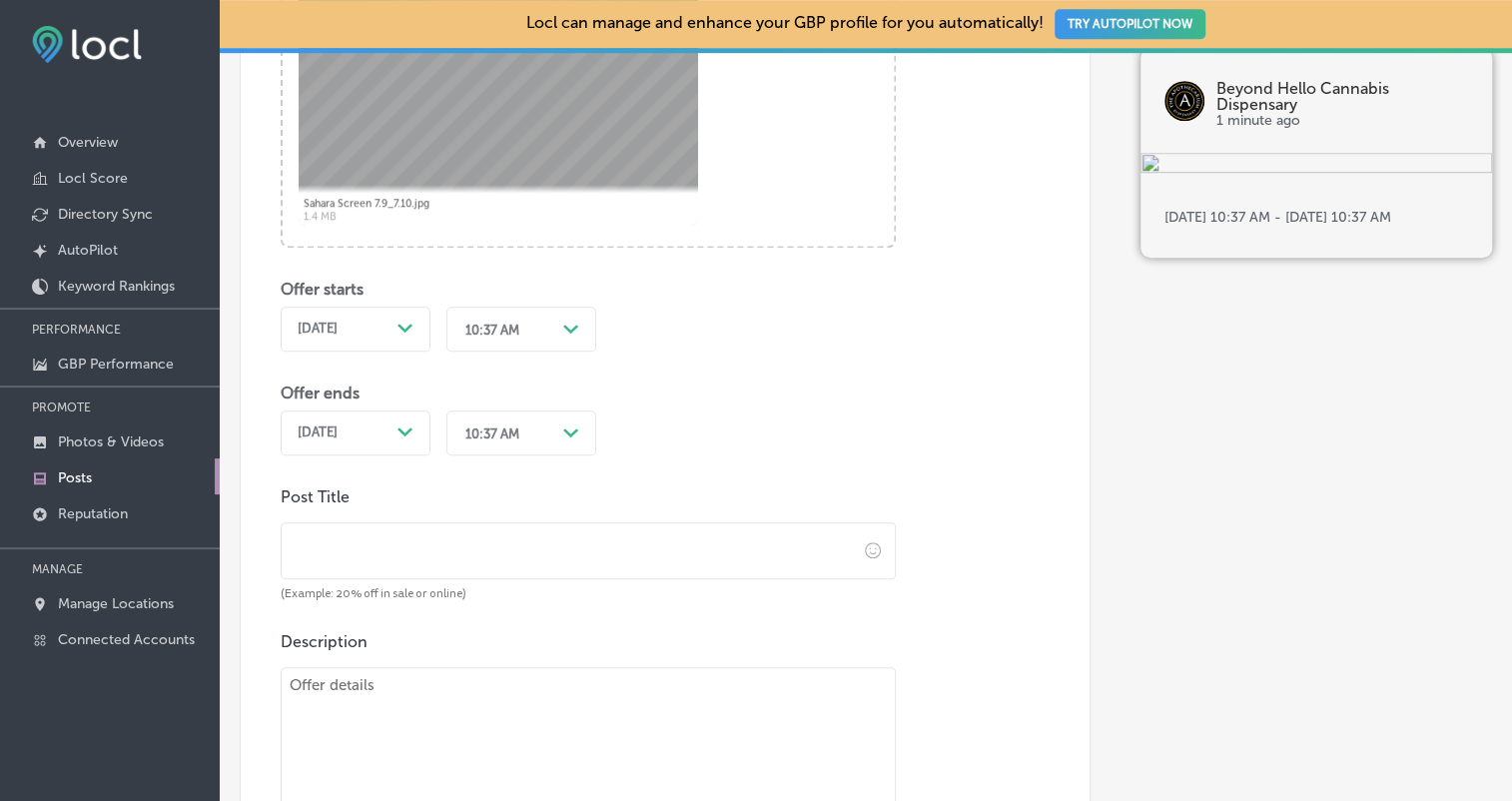 scroll, scrollTop: 699, scrollLeft: 0, axis: vertical 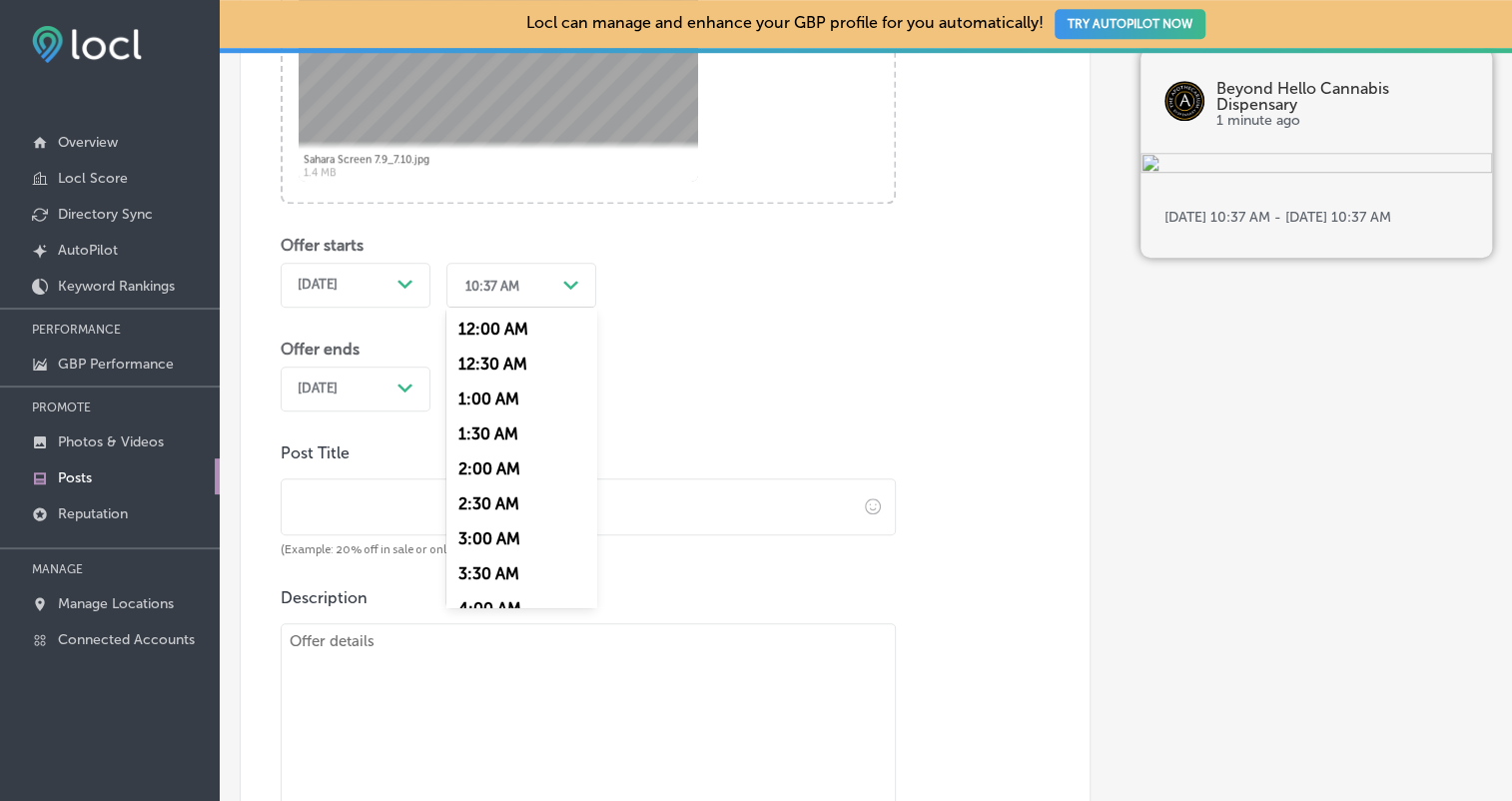 drag, startPoint x: 492, startPoint y: 288, endPoint x: 556, endPoint y: 297, distance: 64.629715 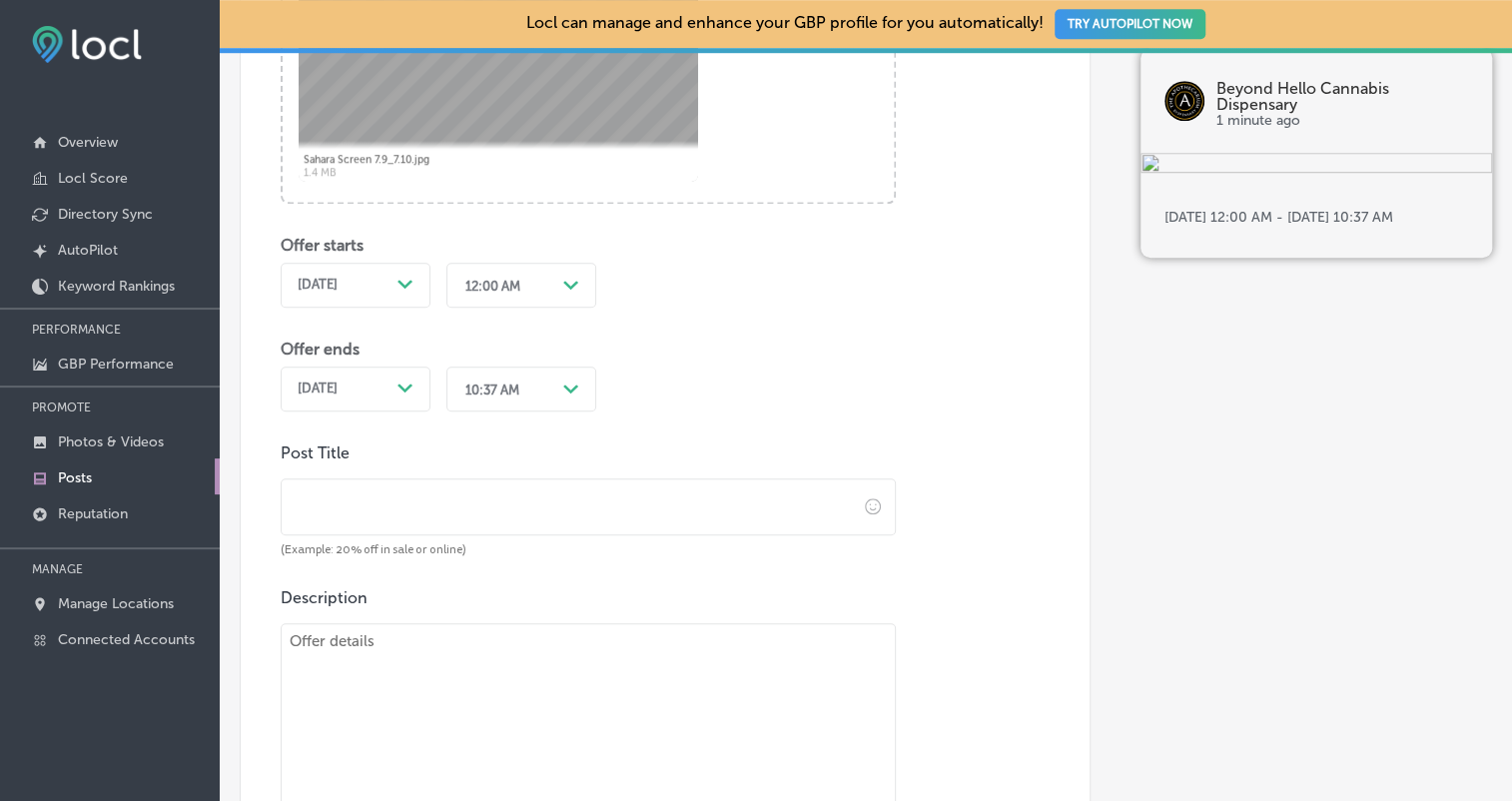 click on "Path
Created with Sketch." 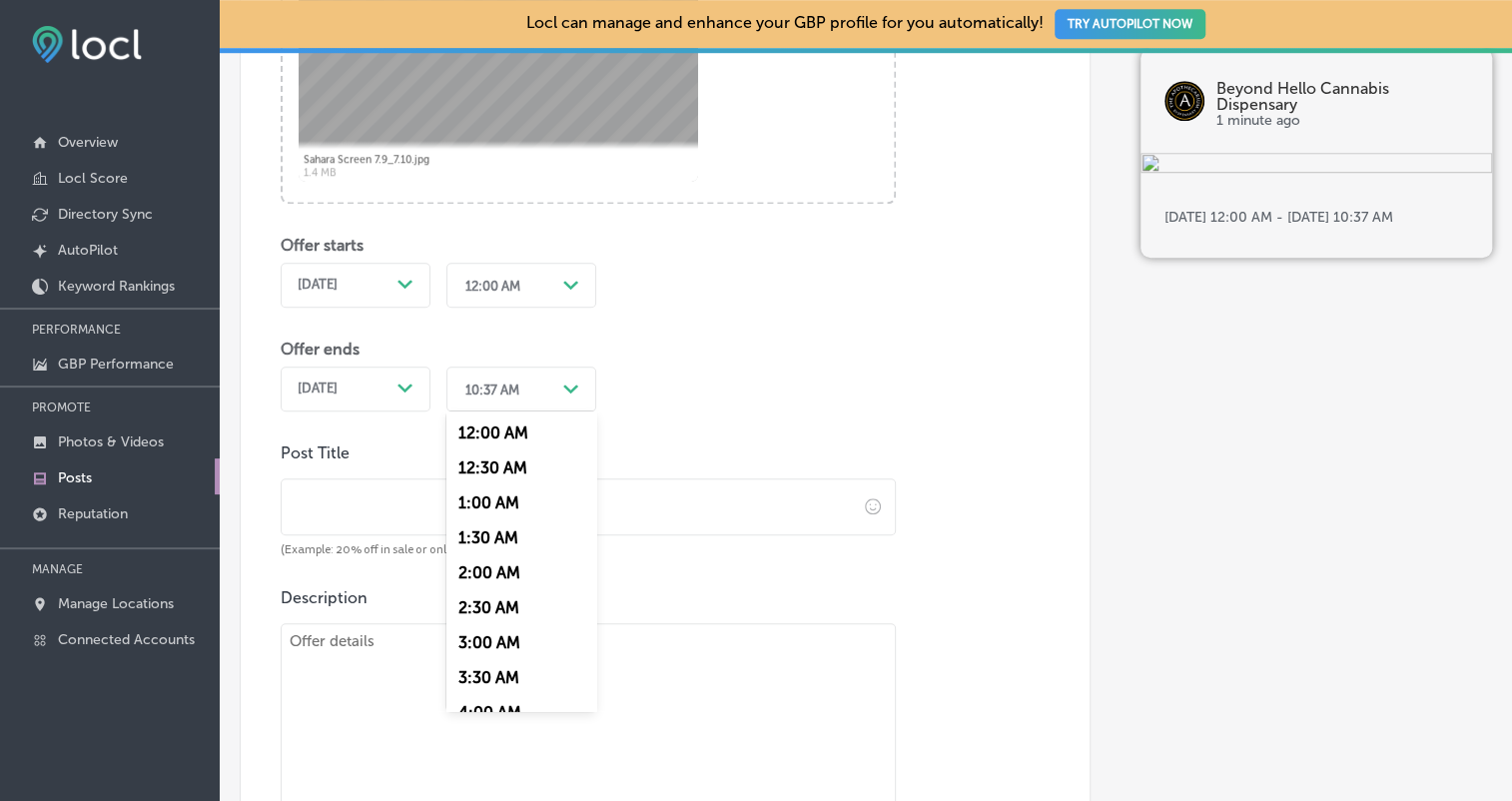 click on "12:00 AM" at bounding box center [521, 432] 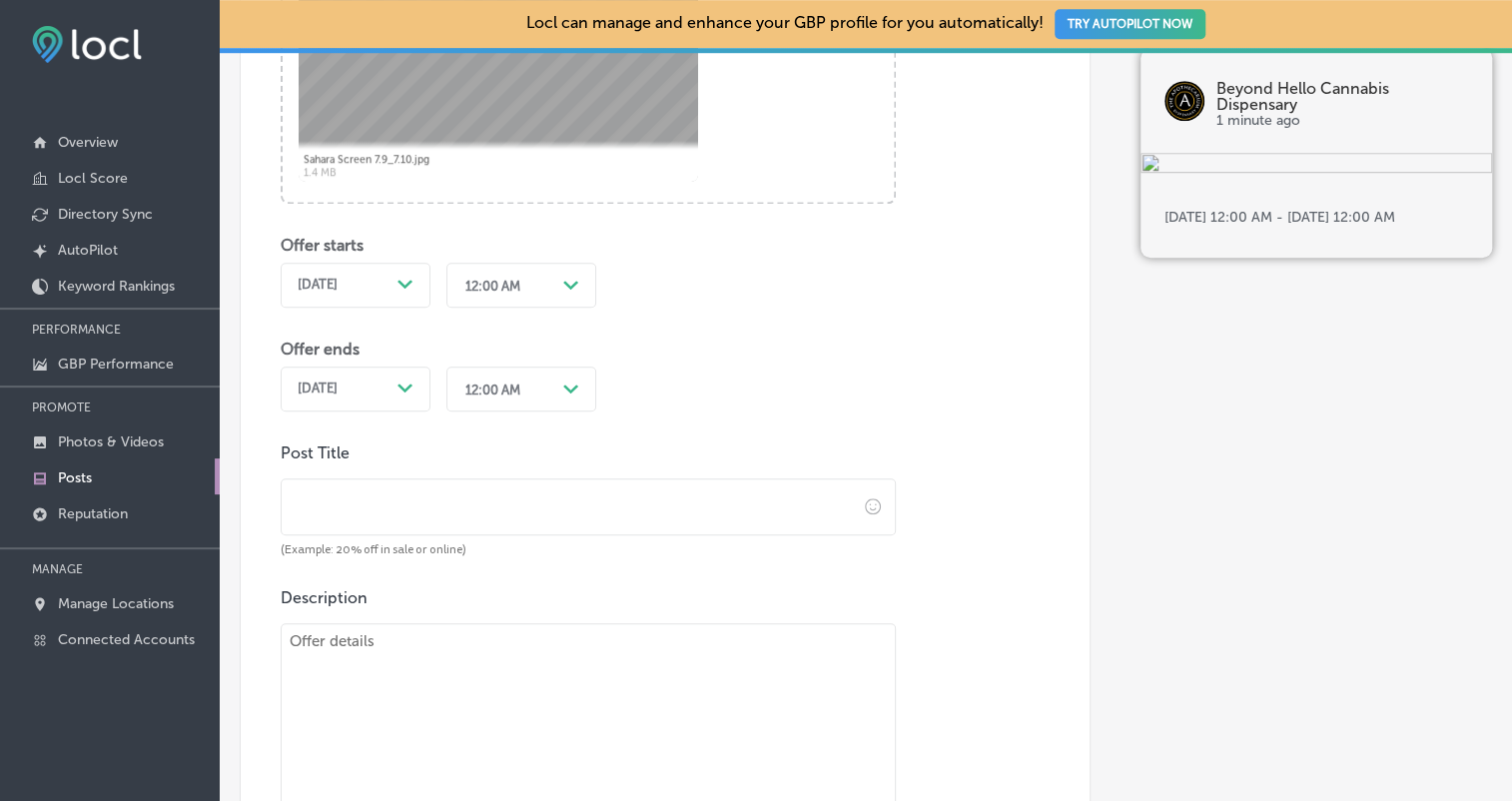 click at bounding box center [569, 506] 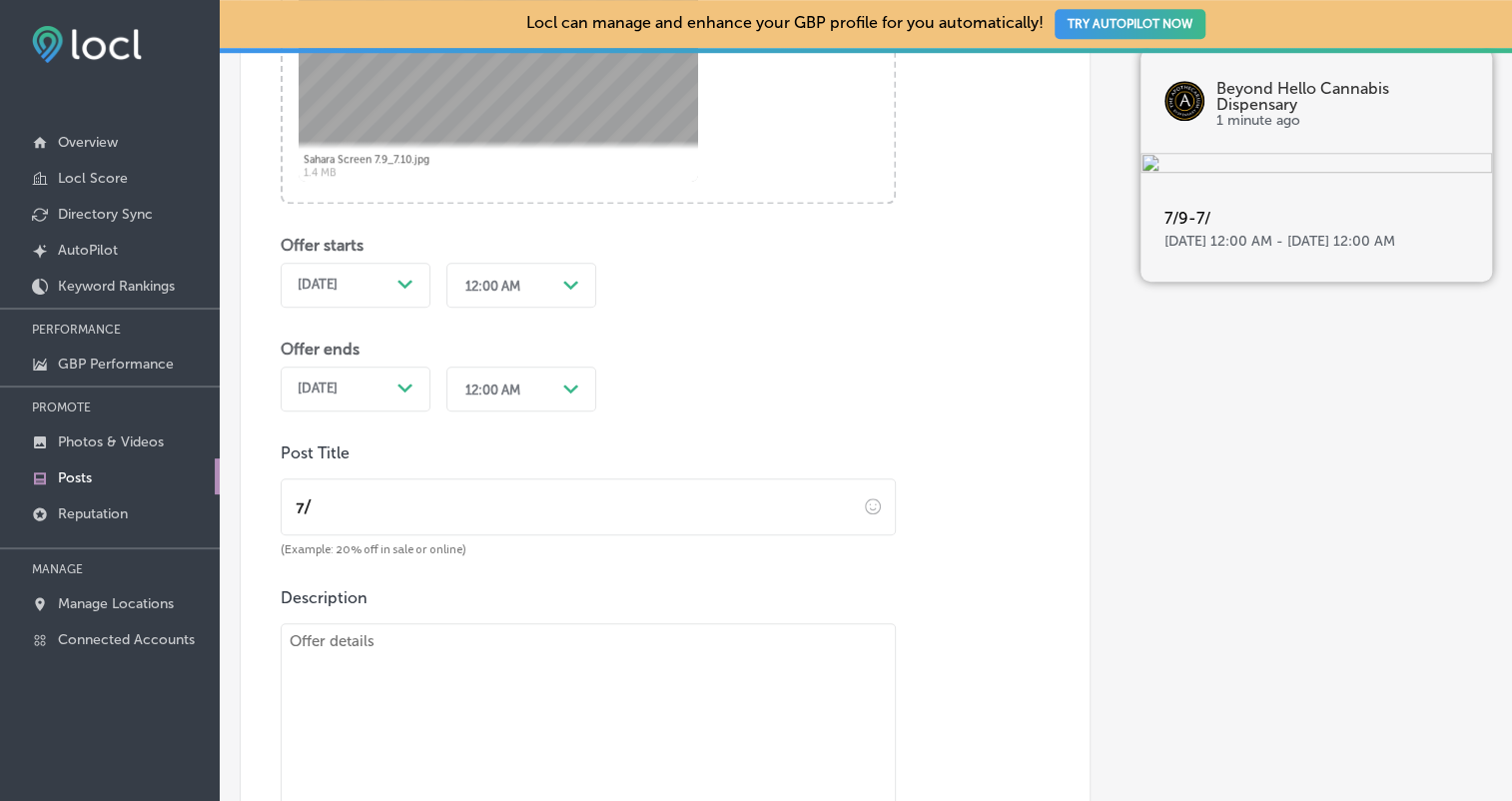 type on "7" 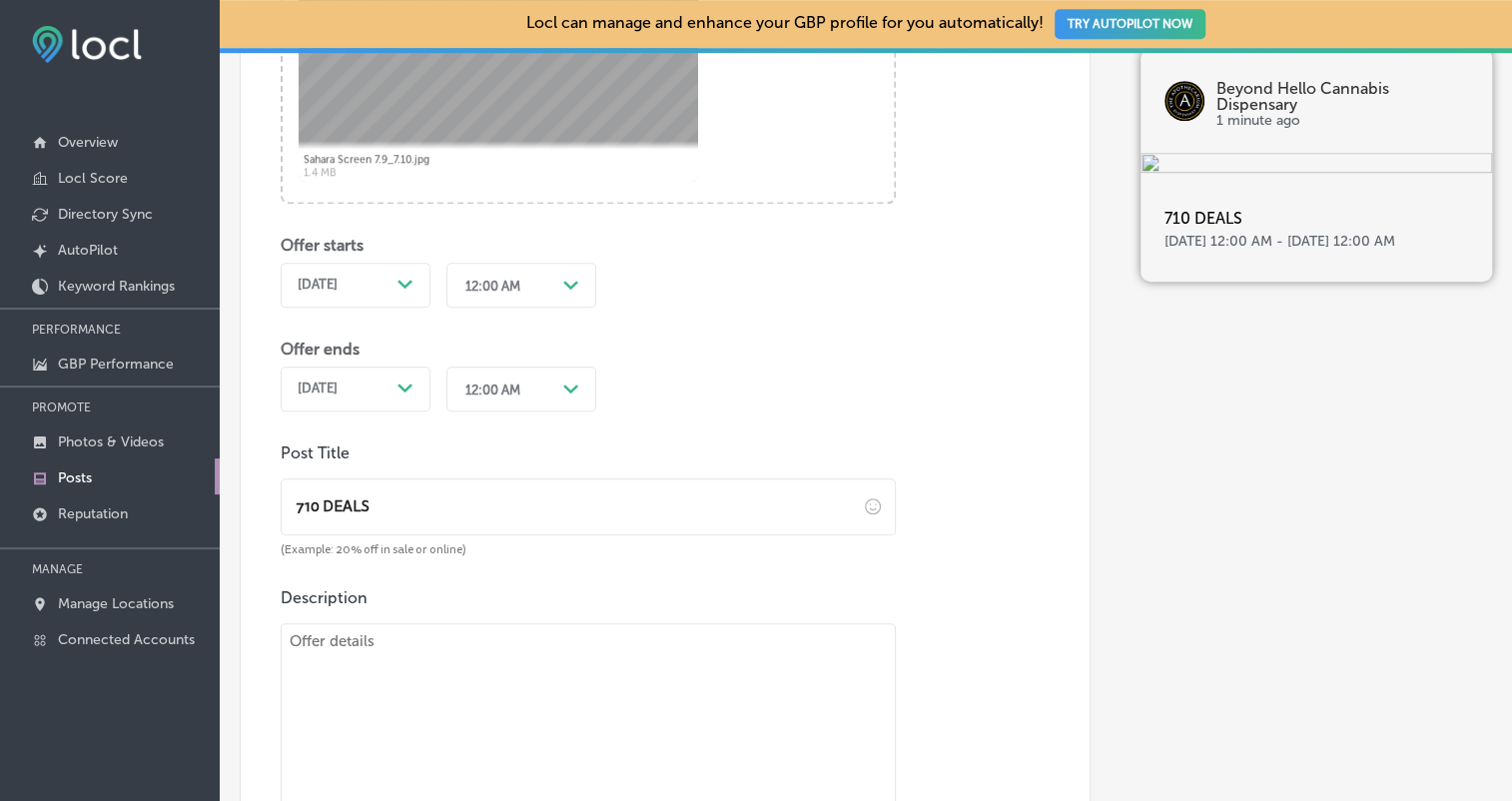 type on "710 DEALS" 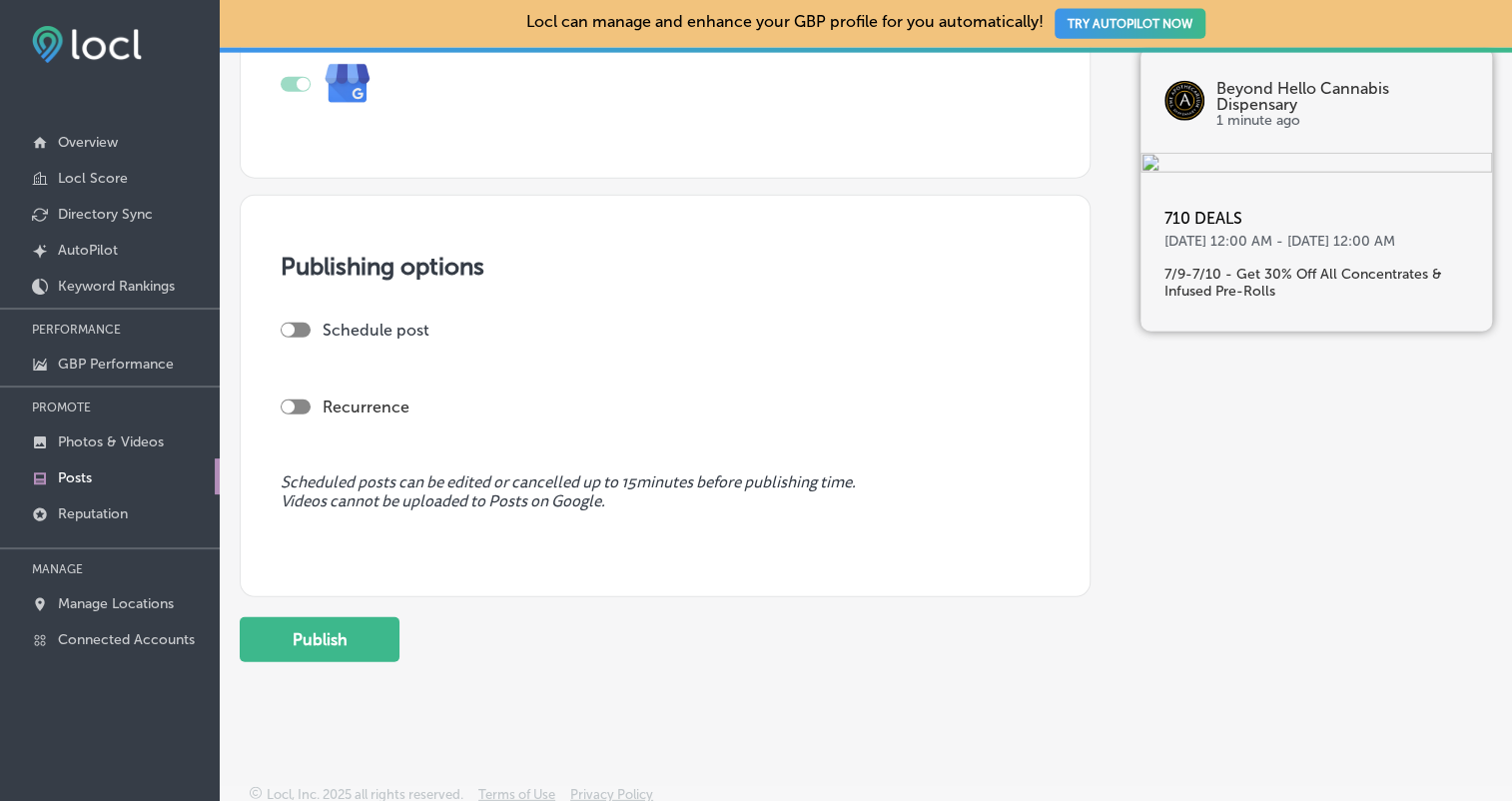 scroll, scrollTop: 2356, scrollLeft: 0, axis: vertical 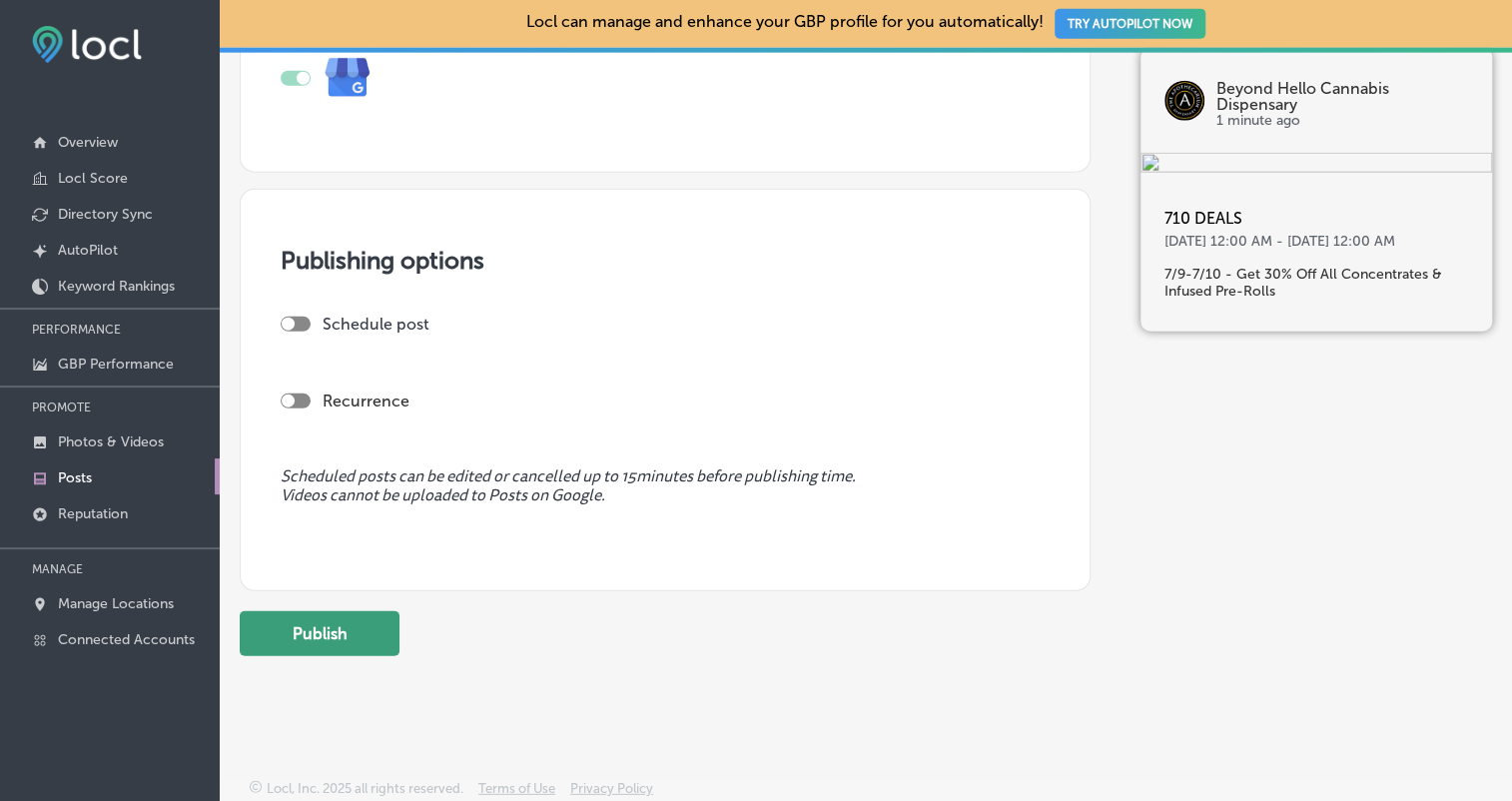 type on "7/9-7/10 - Get 30% Off All Concentrates & Infused Pre-Rolls" 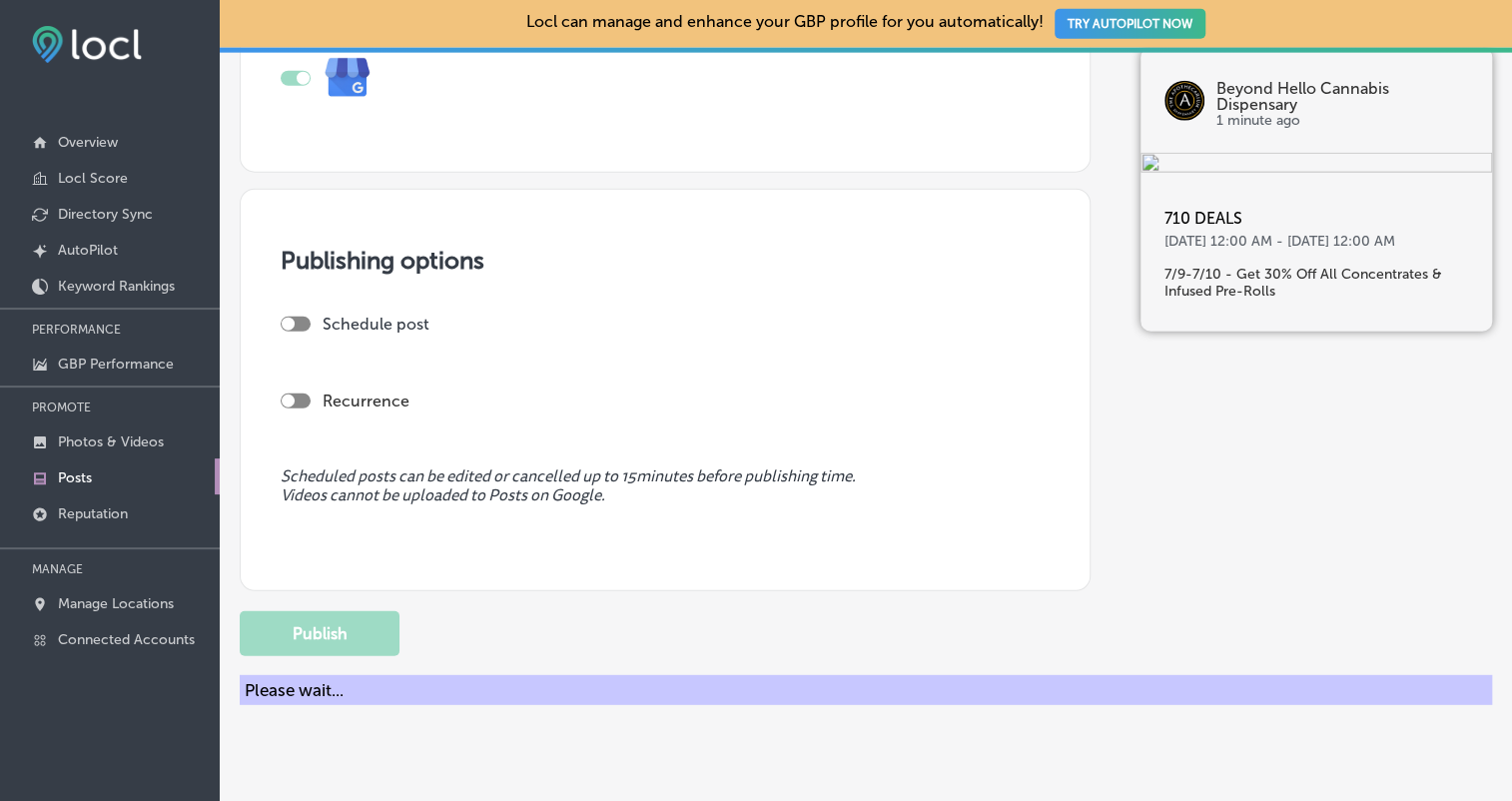 type 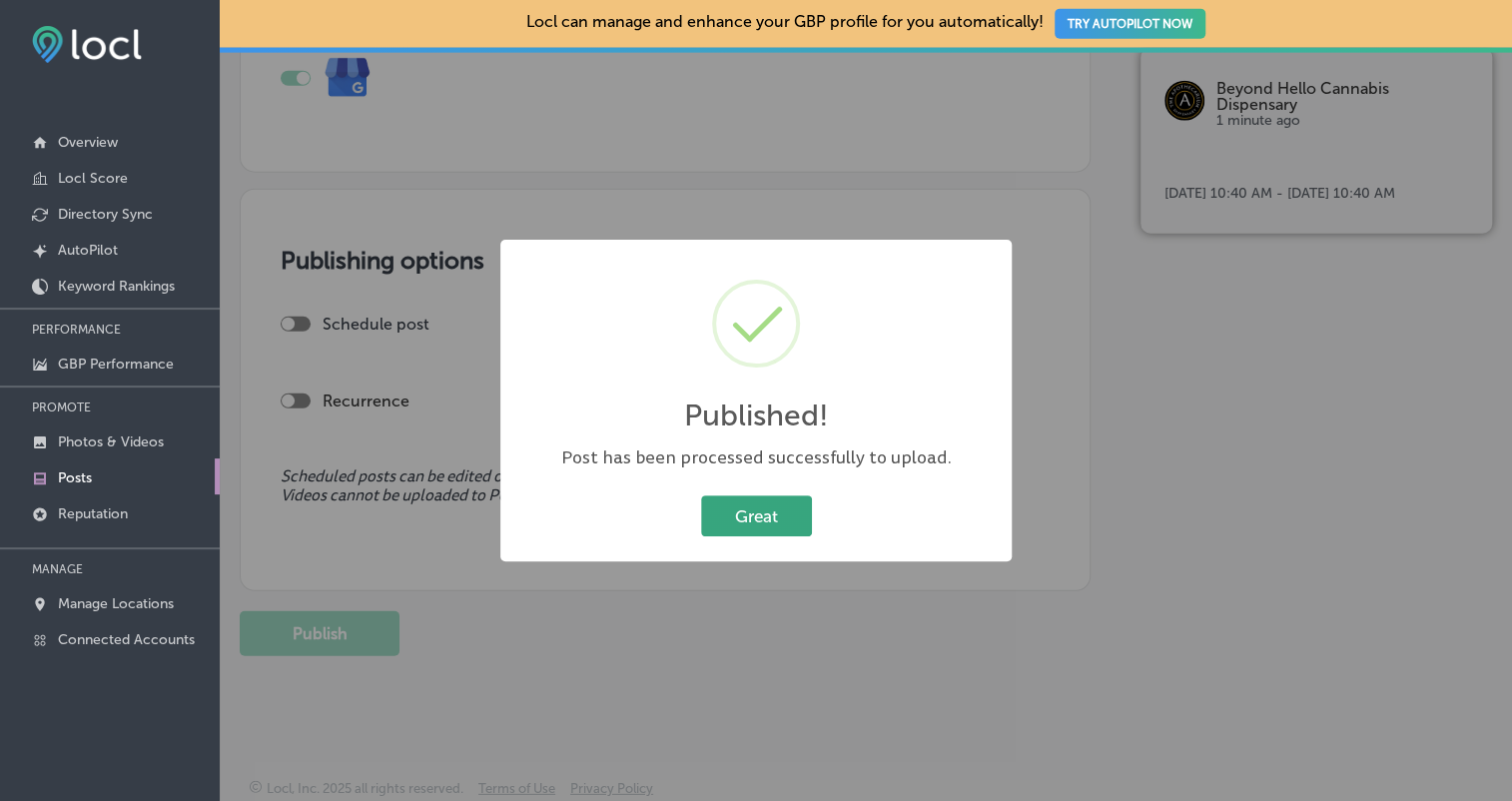 click on "Great" at bounding box center [756, 515] 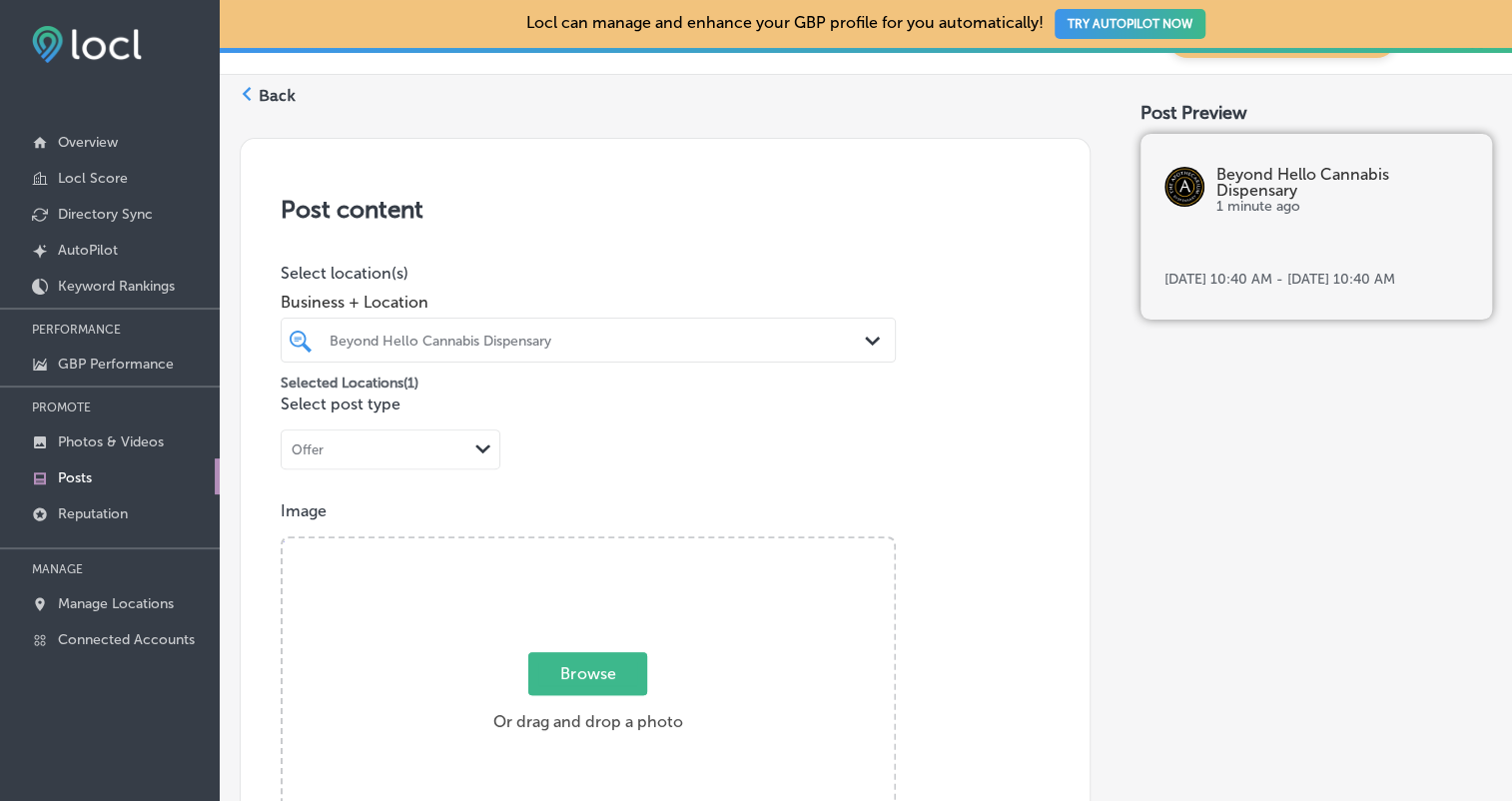 scroll, scrollTop: 0, scrollLeft: 0, axis: both 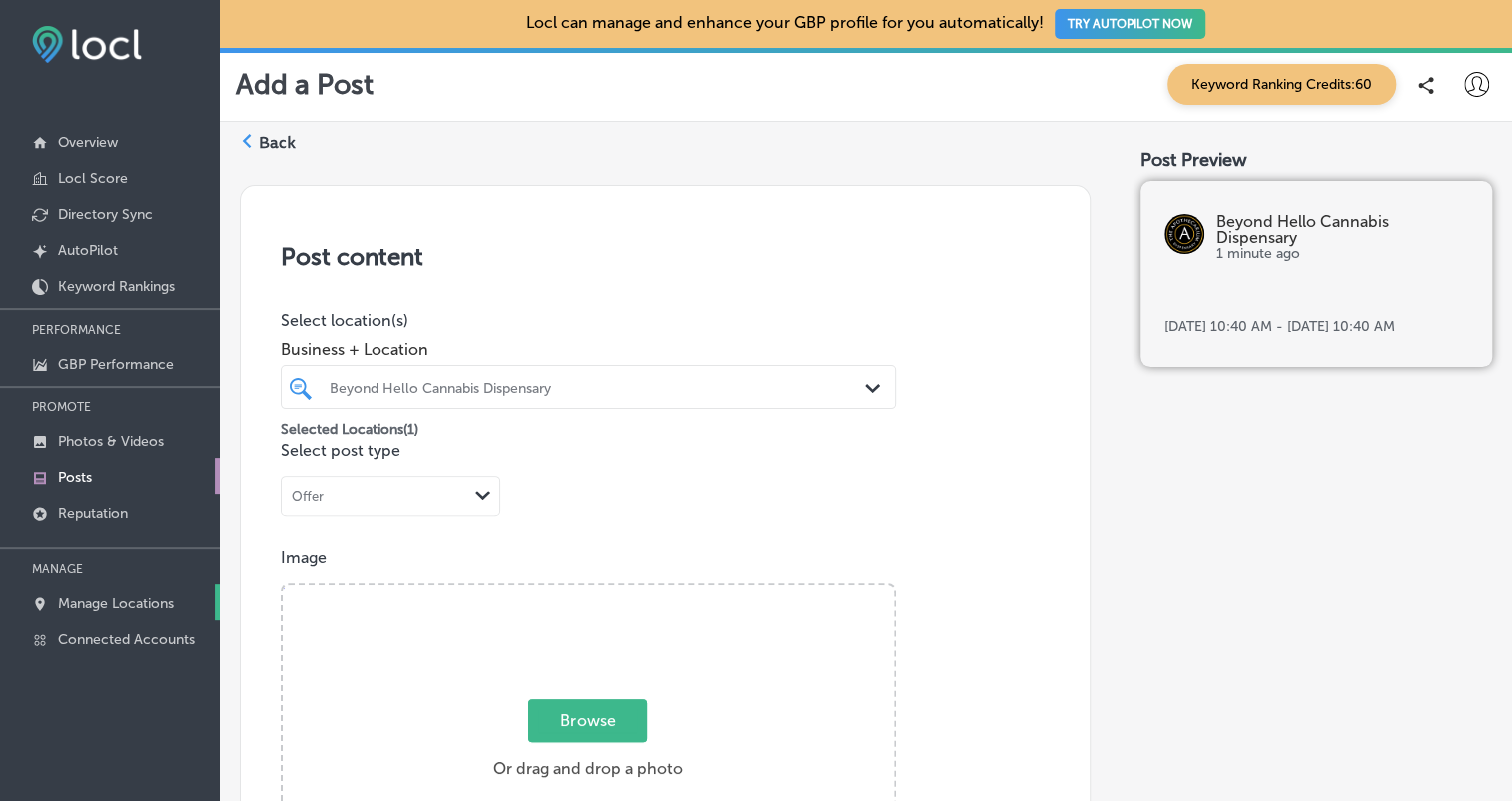 click on "Manage Locations" at bounding box center (116, 603) 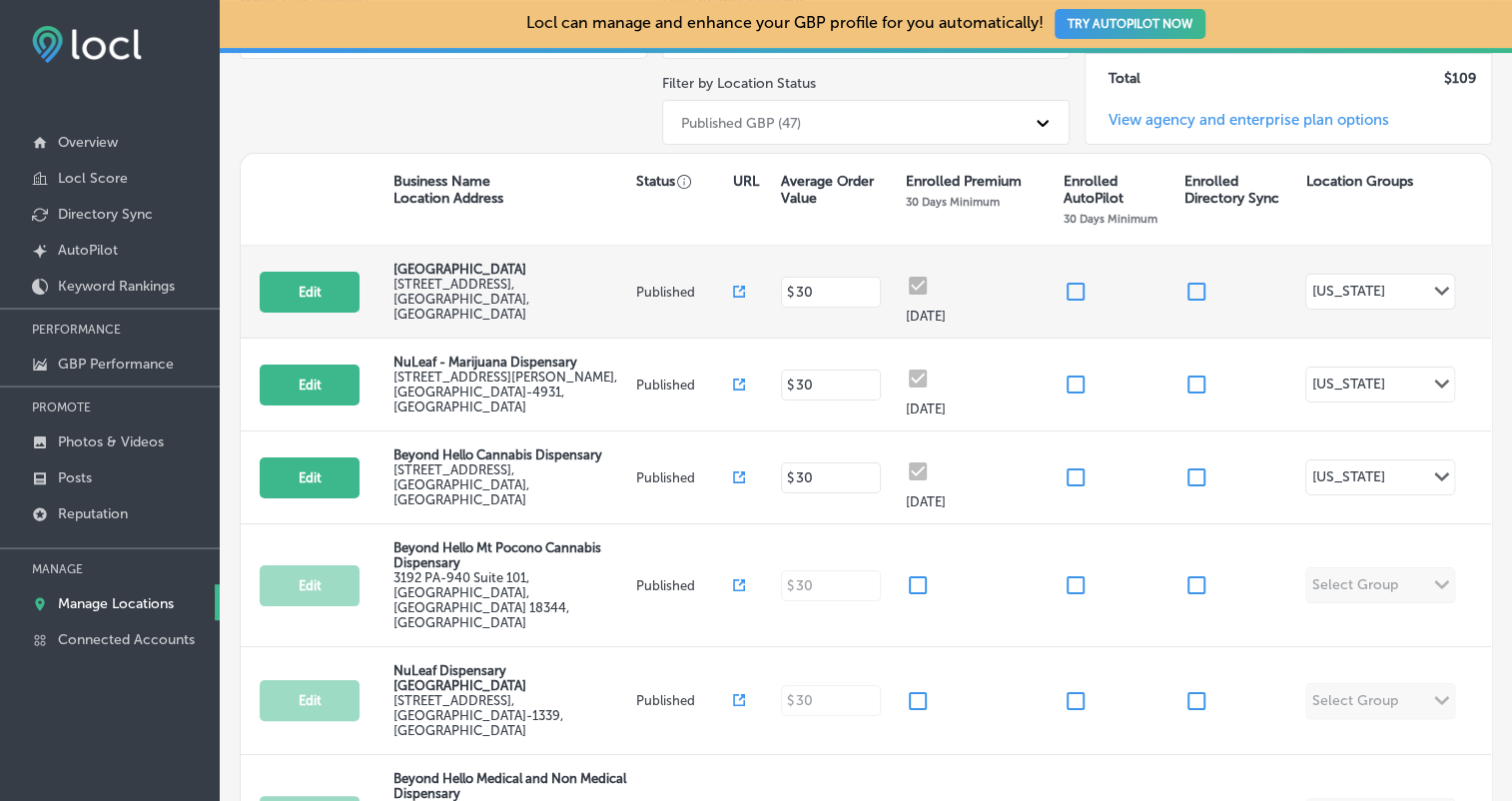 scroll, scrollTop: 300, scrollLeft: 0, axis: vertical 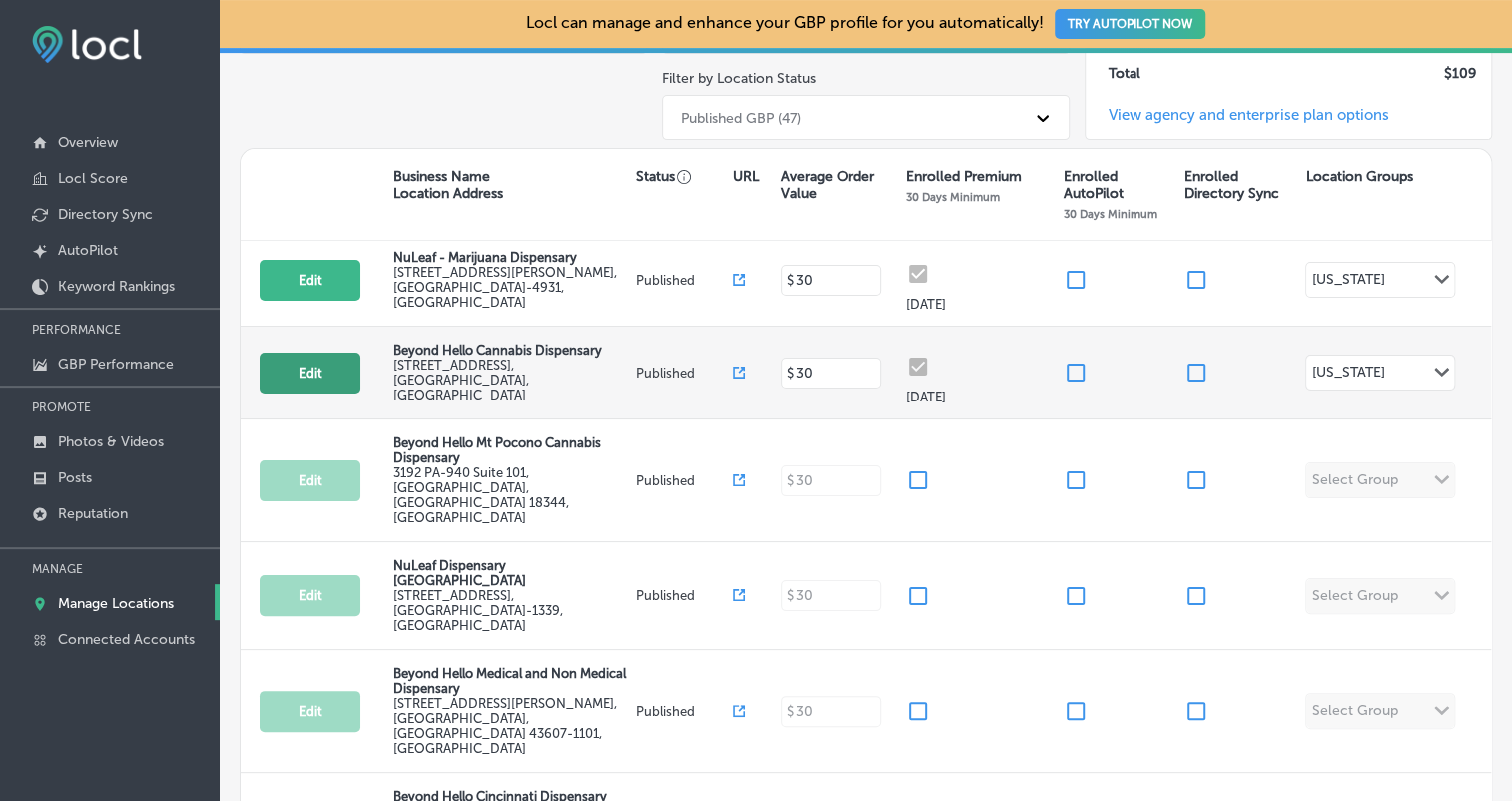click on "Edit" at bounding box center [310, 373] 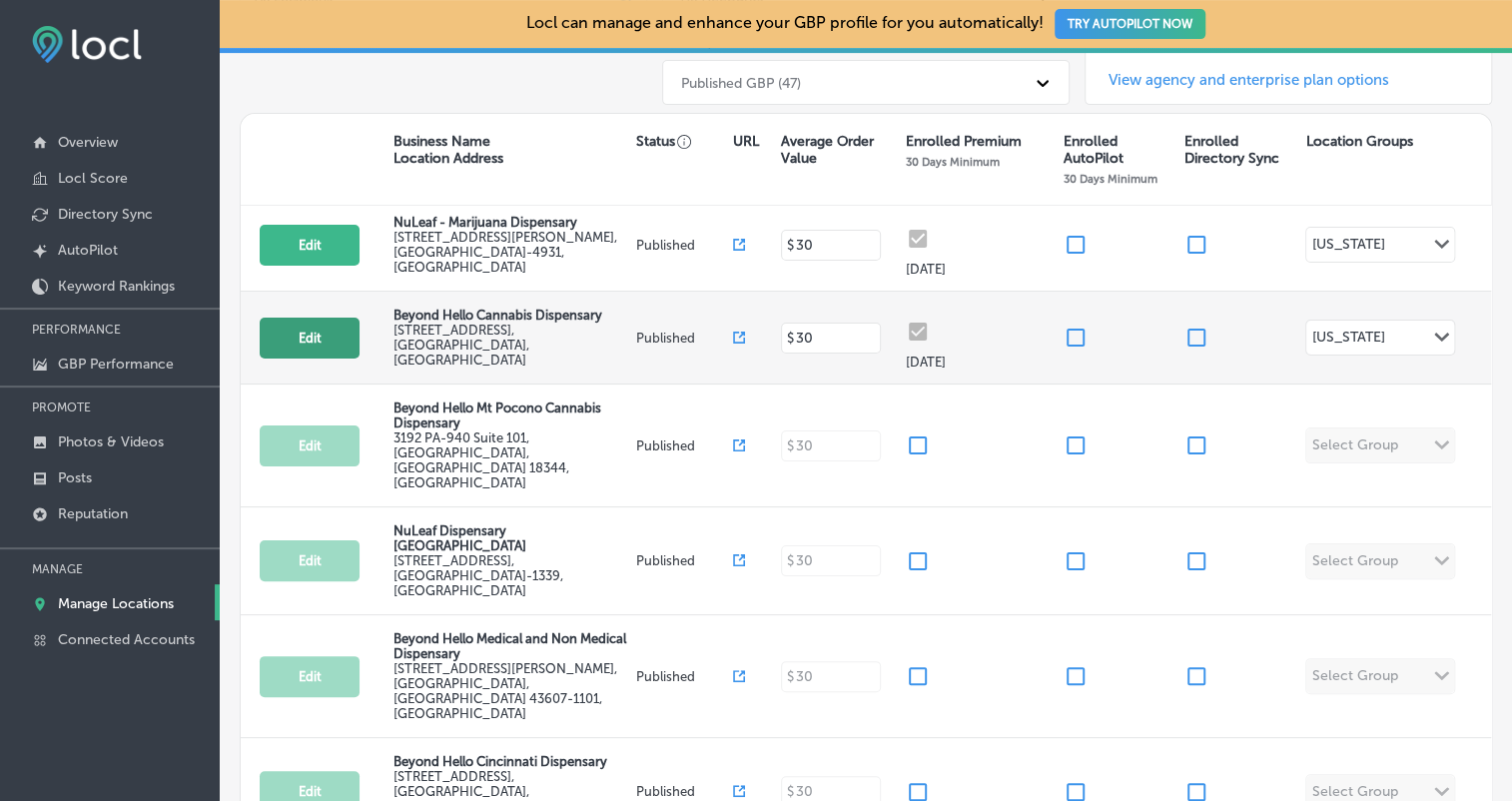 select on "US" 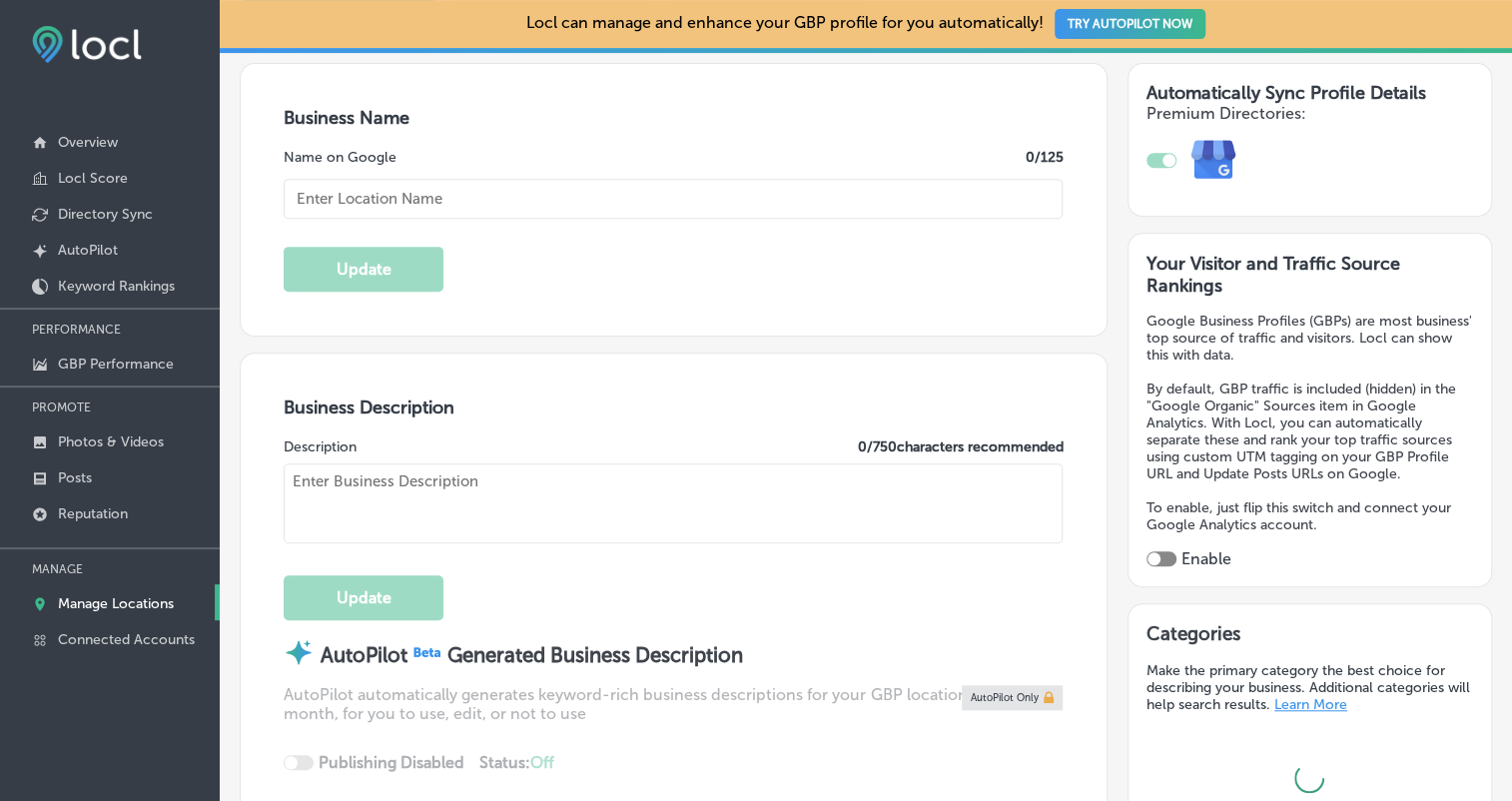 type on "Beyond Hello Cannabis Dispensary" 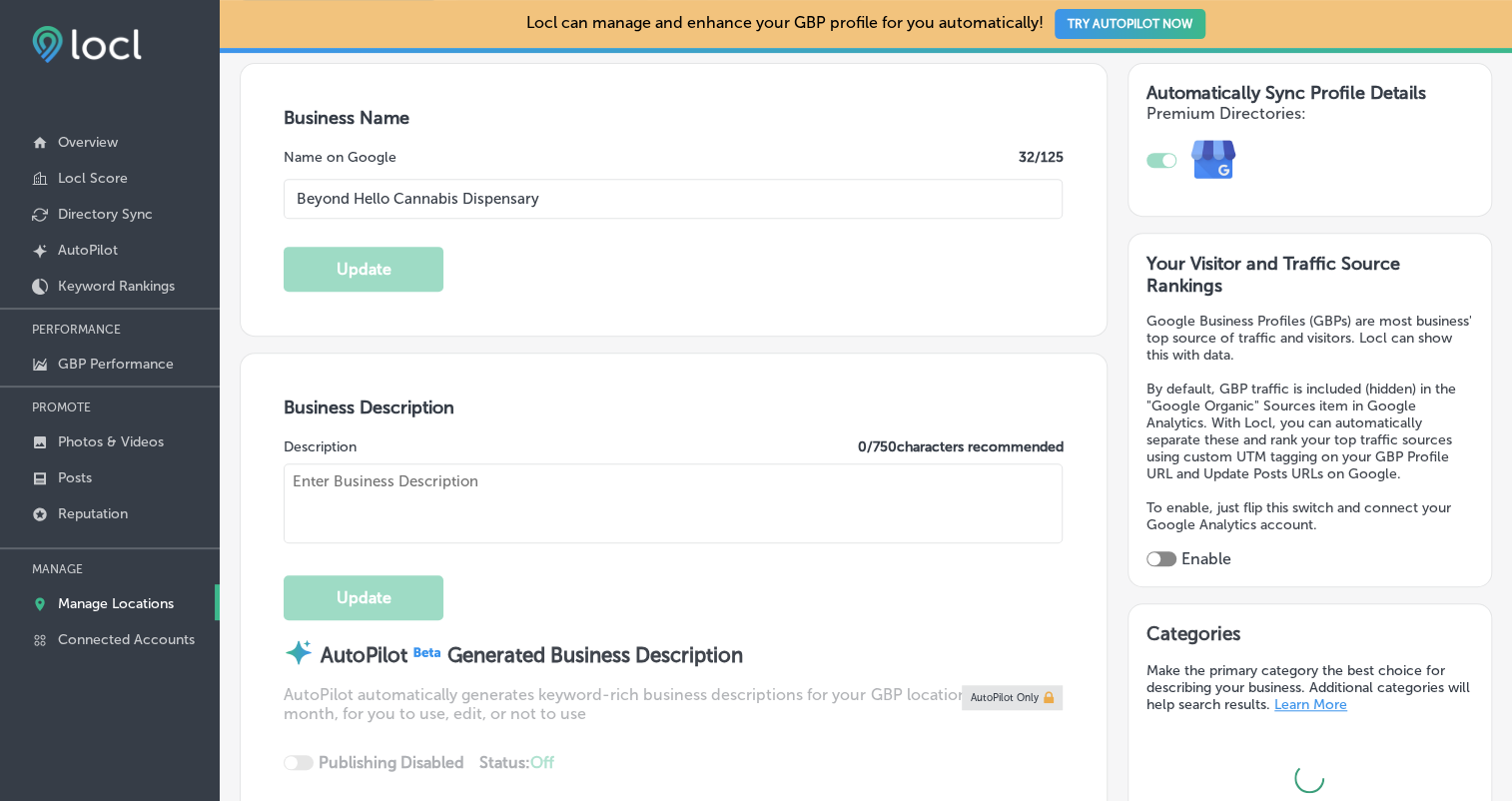 type on "[STREET_ADDRESS]" 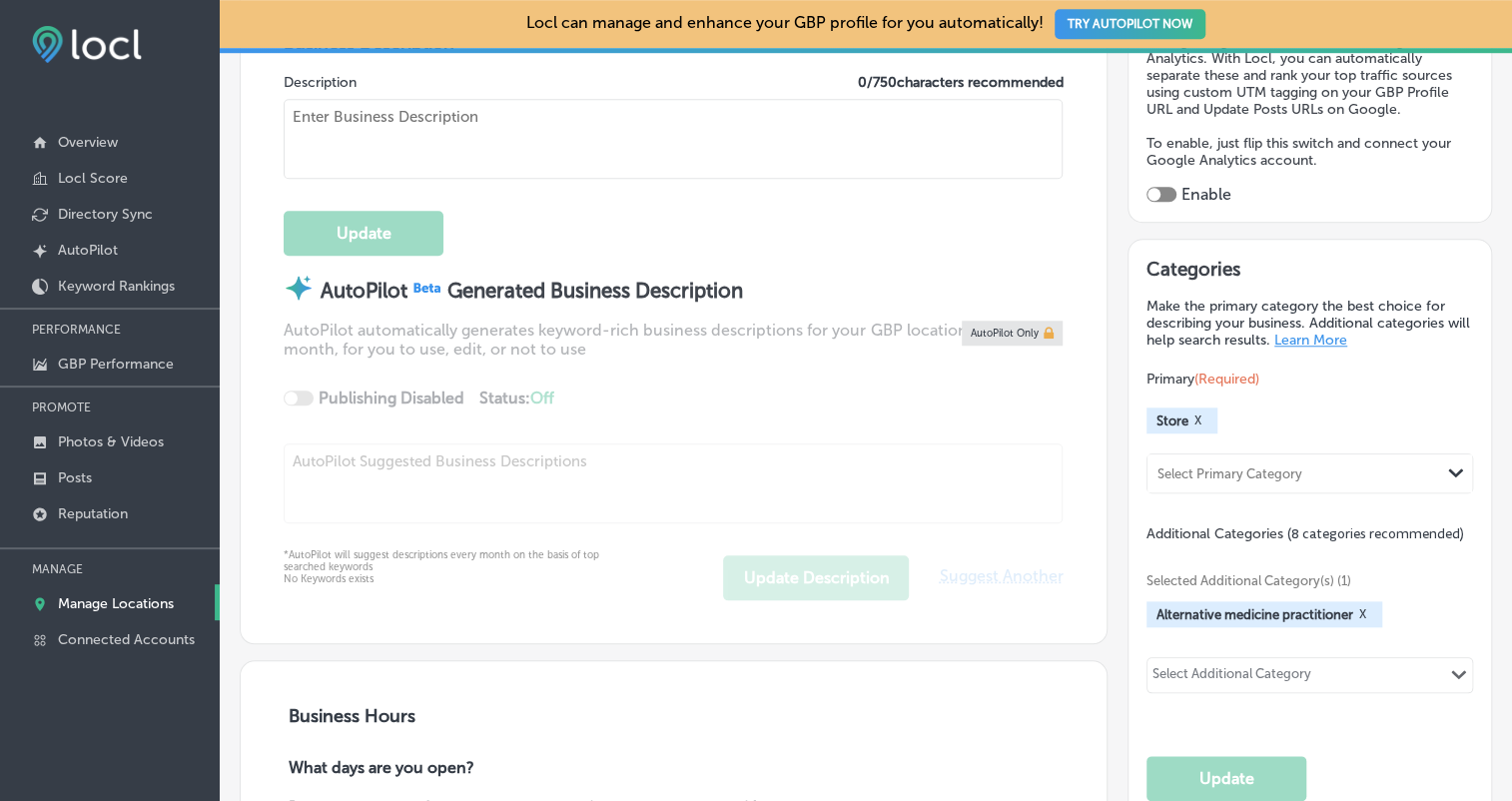 scroll, scrollTop: 734, scrollLeft: 0, axis: vertical 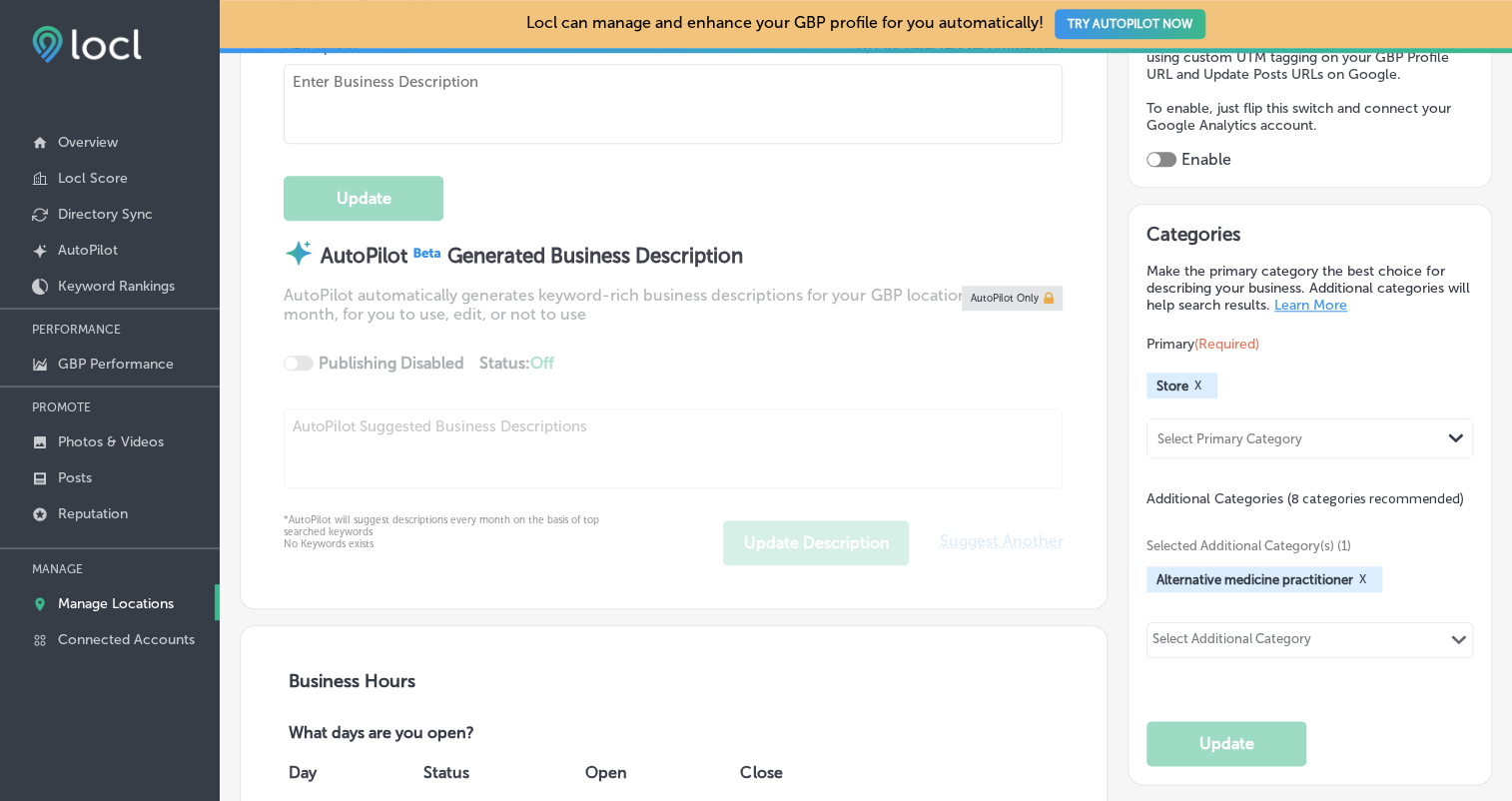 type on "The retail location focuses on bringing personalized service and individualized experiences to customers beyond the first visit and first “Hello. ” Beyond Hello - [GEOGRAPHIC_DATA] dispensary offers a wide range of cannabis products for consumers, including flower, edibles, cartridges, topicals, tinctures and pre-rolls, with extracts and gear available. There is an expertly trained staff available to guide customers in finding the best product for their needs while also offering education on dosing and usage. Shop online or in-store [DATE]!" 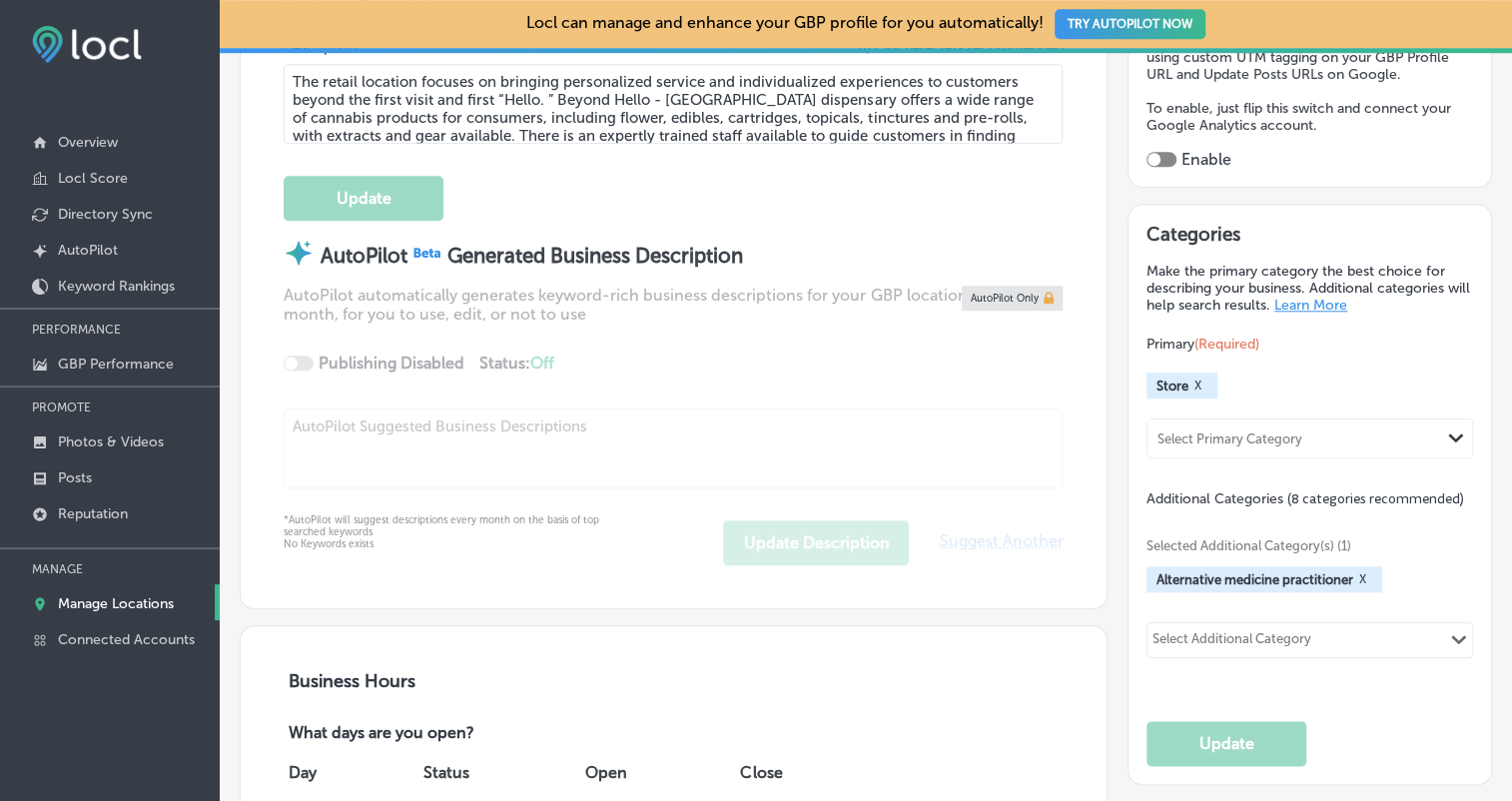 type on "[PHONE_NUMBER]" 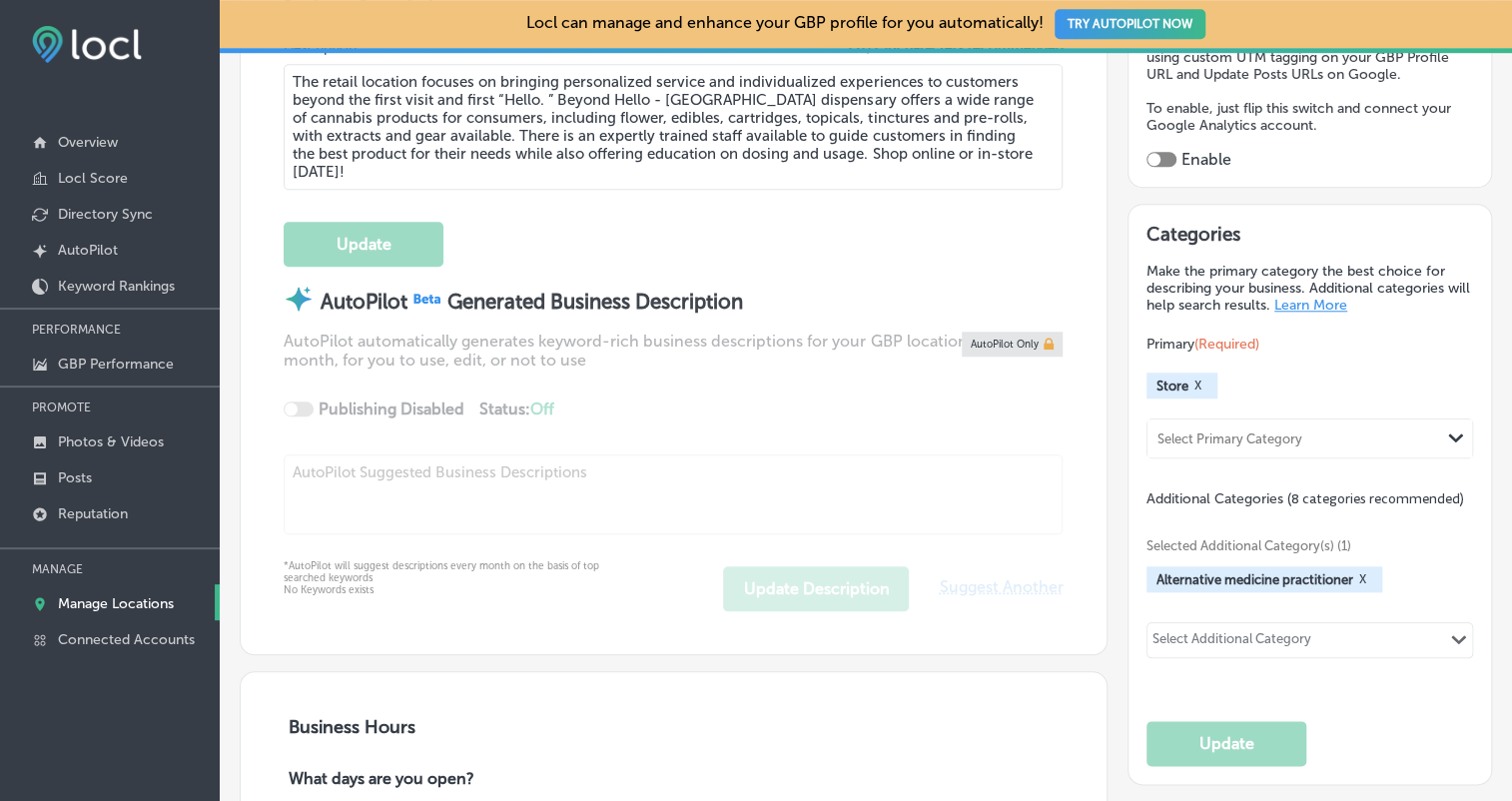 click on "X" at bounding box center [1197, 386] 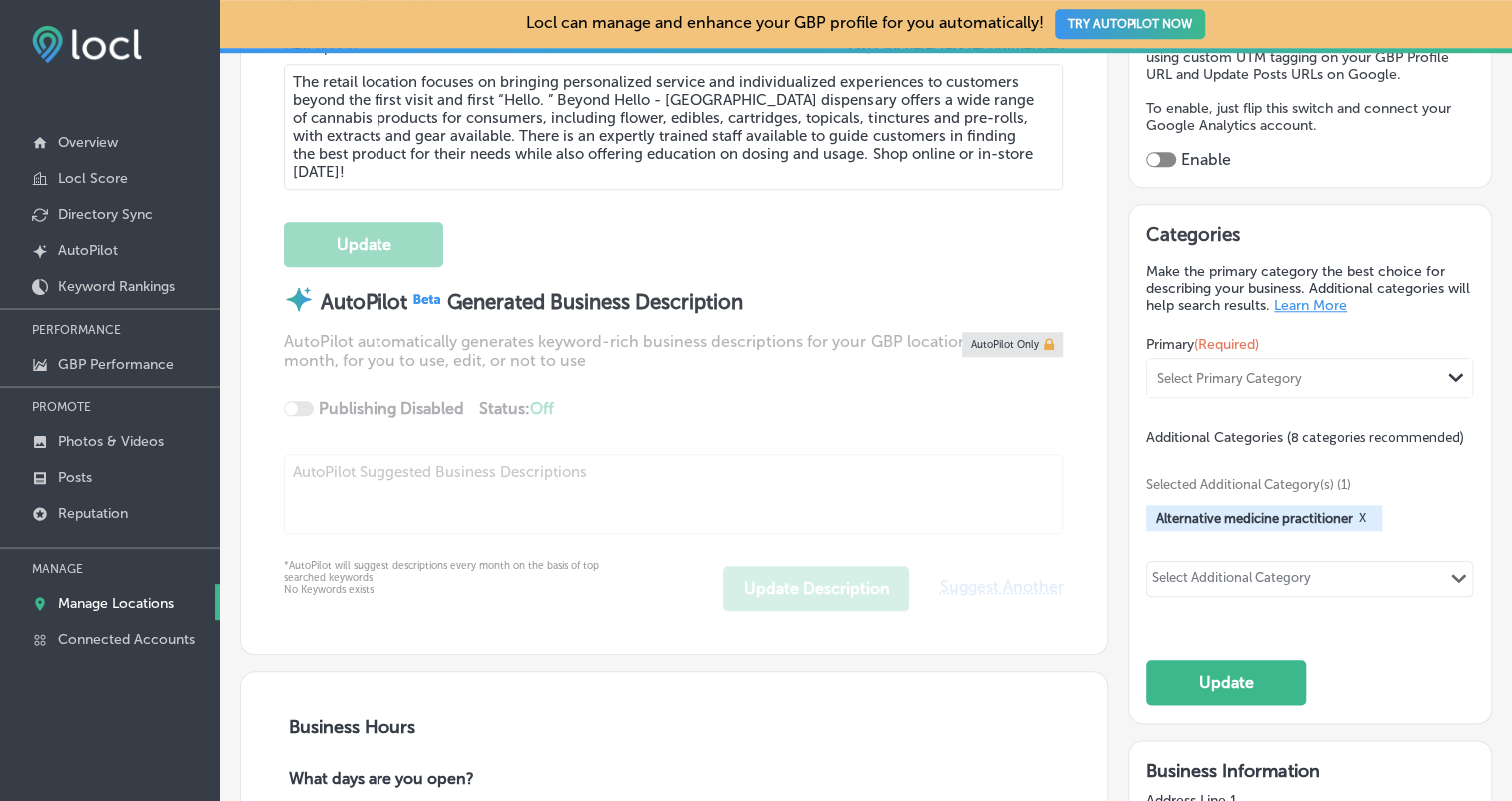 click on "Select Primary Category" at bounding box center [1229, 378] 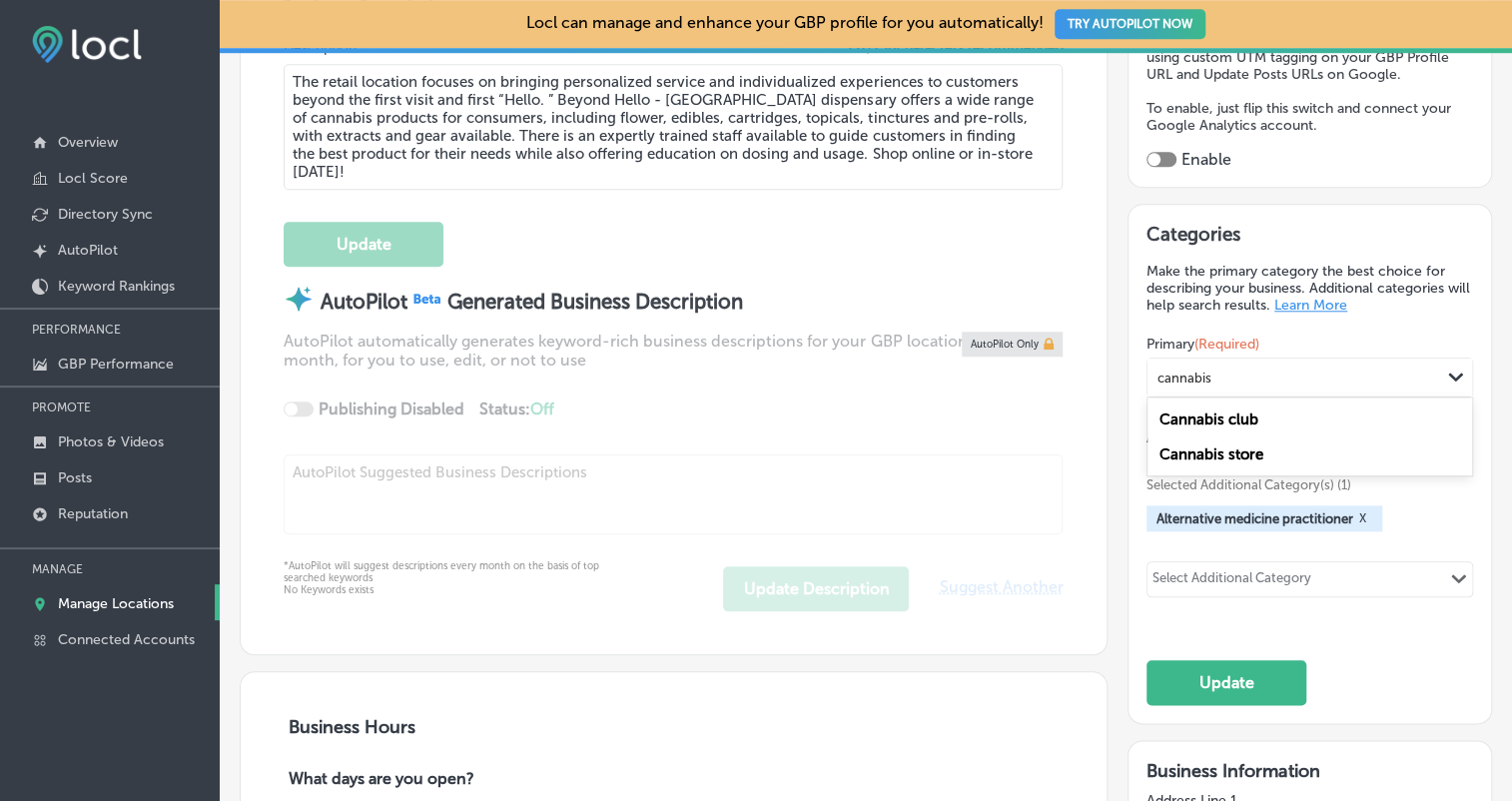 click on "Cannabis store" at bounding box center [1309, 453] 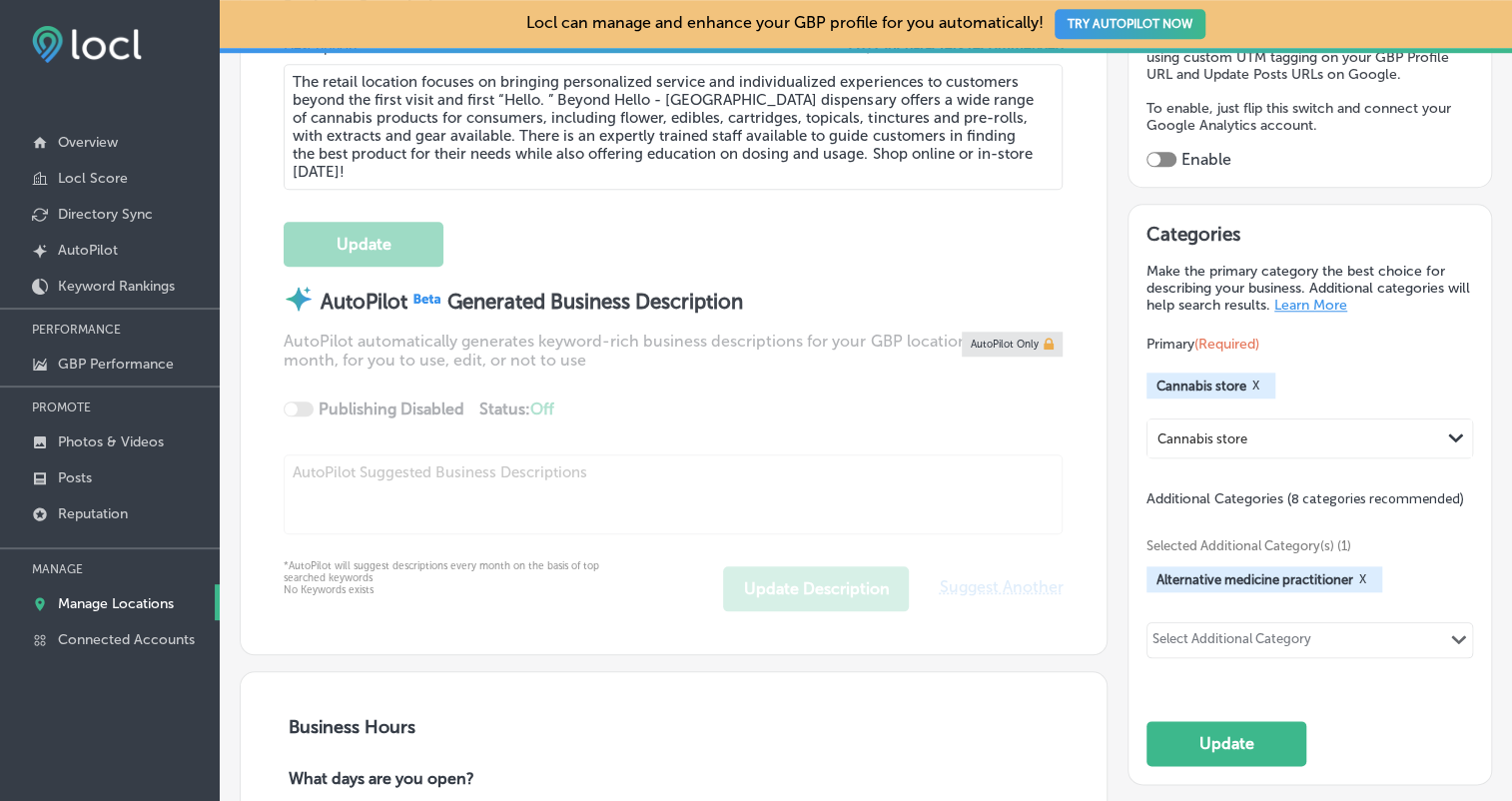 click on "Select Additional Category" at bounding box center (1231, 642) 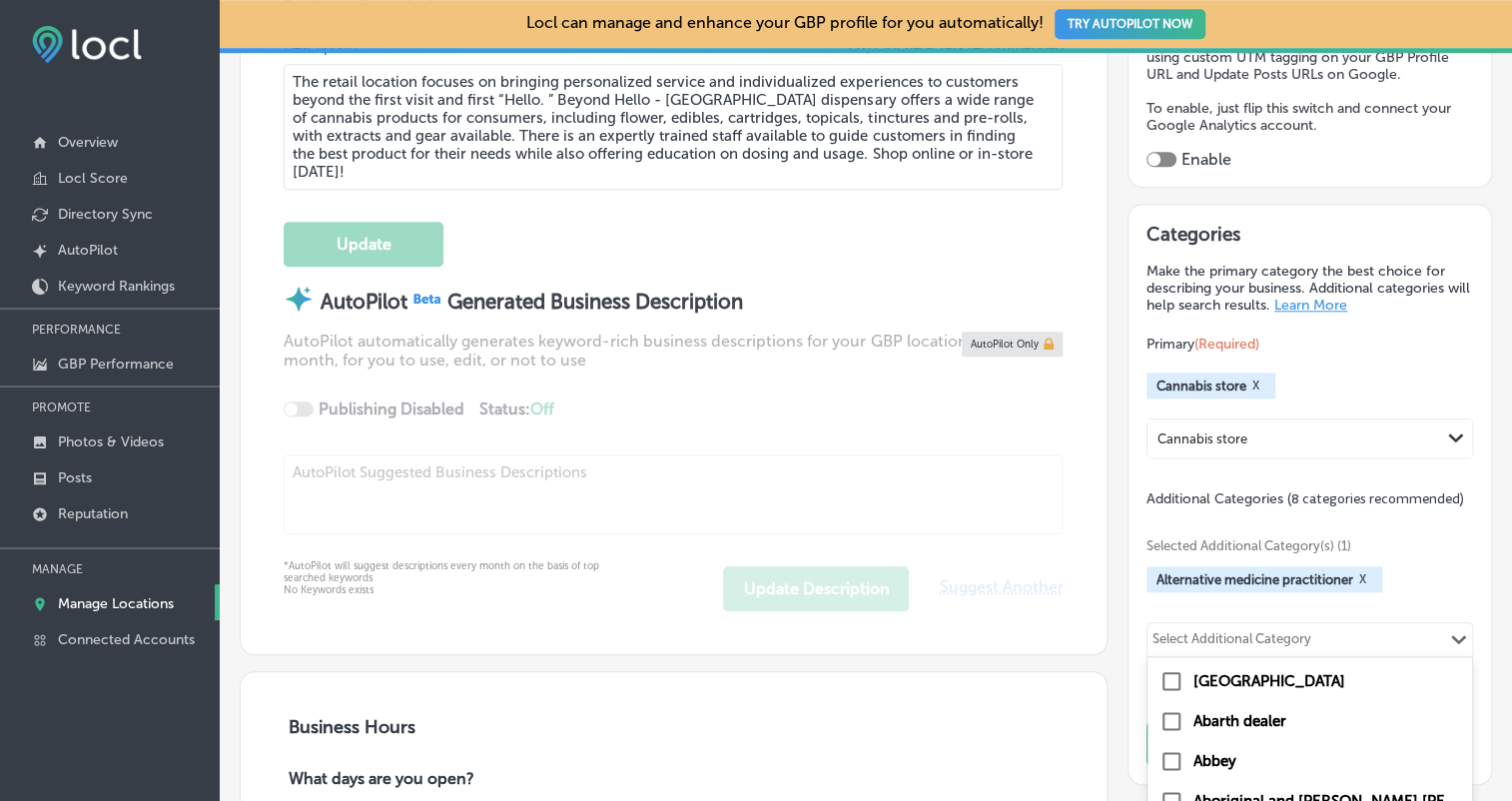 click on "Select Additional Category" at bounding box center (1231, 642) 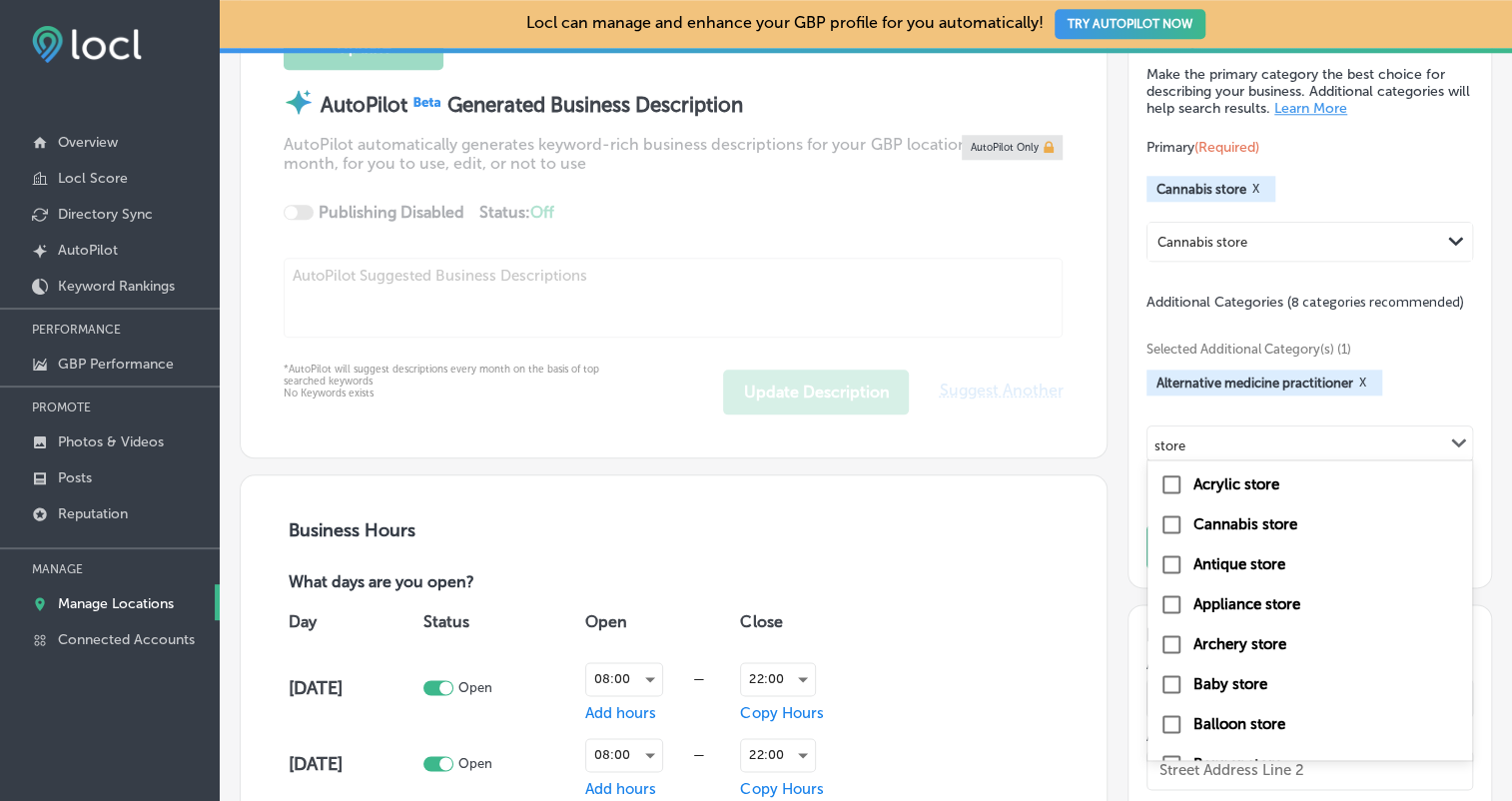 scroll, scrollTop: 934, scrollLeft: 0, axis: vertical 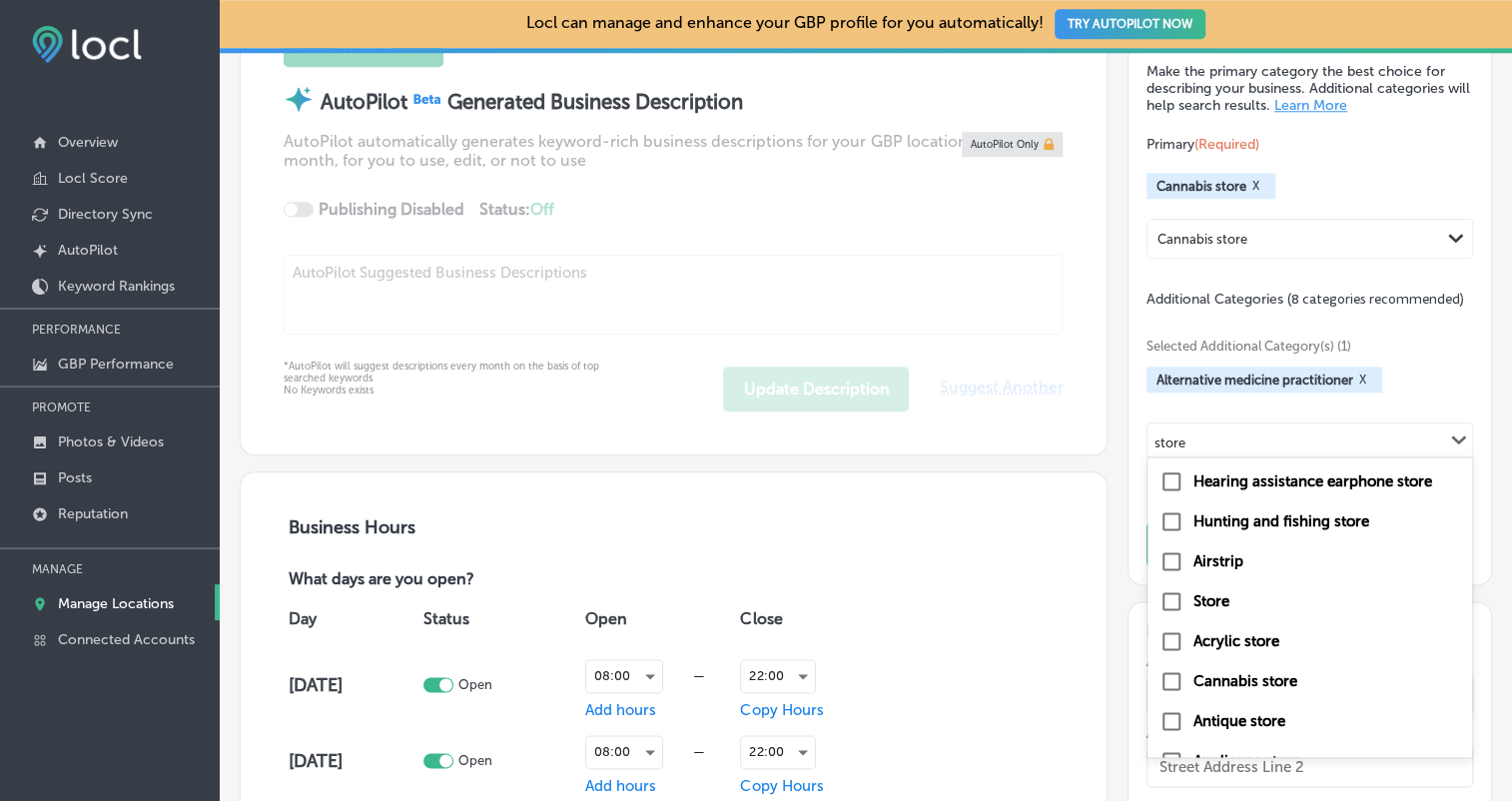click on "Store" at bounding box center (1309, 601) 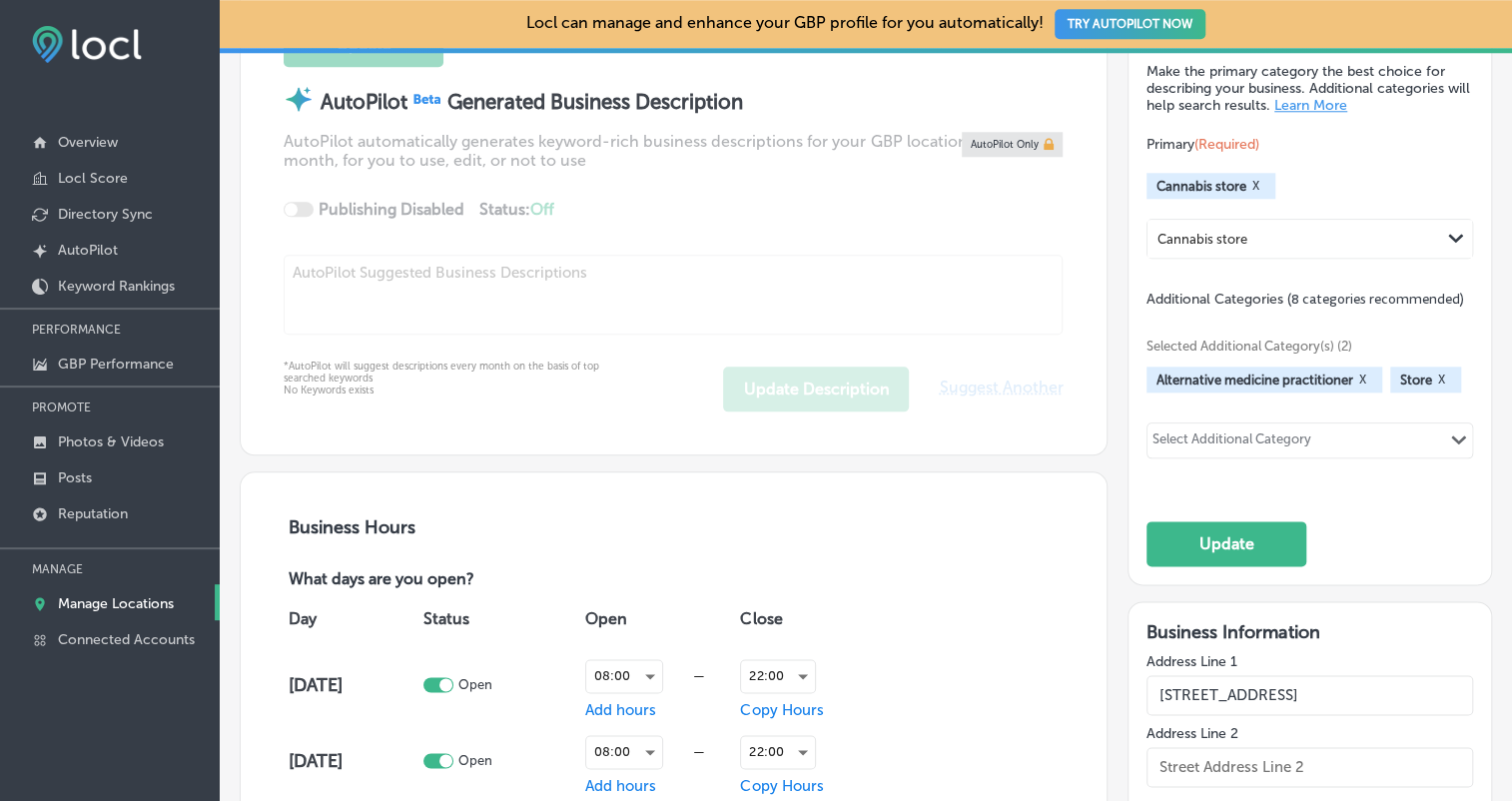 click on "Categories Make the primary category the best choice for describing your business. Additional categories will help search results.   Learn More Primary  (Required) Cannabis store X Cannabis store
Path
Created with Sketch.
Additional Categories     (8 categories recommended) Selected Additional Category(s) (2) Alternative medicine practitioner X Store X Select Additional Category
Path
Created with Sketch.
Update" at bounding box center [1309, 295] 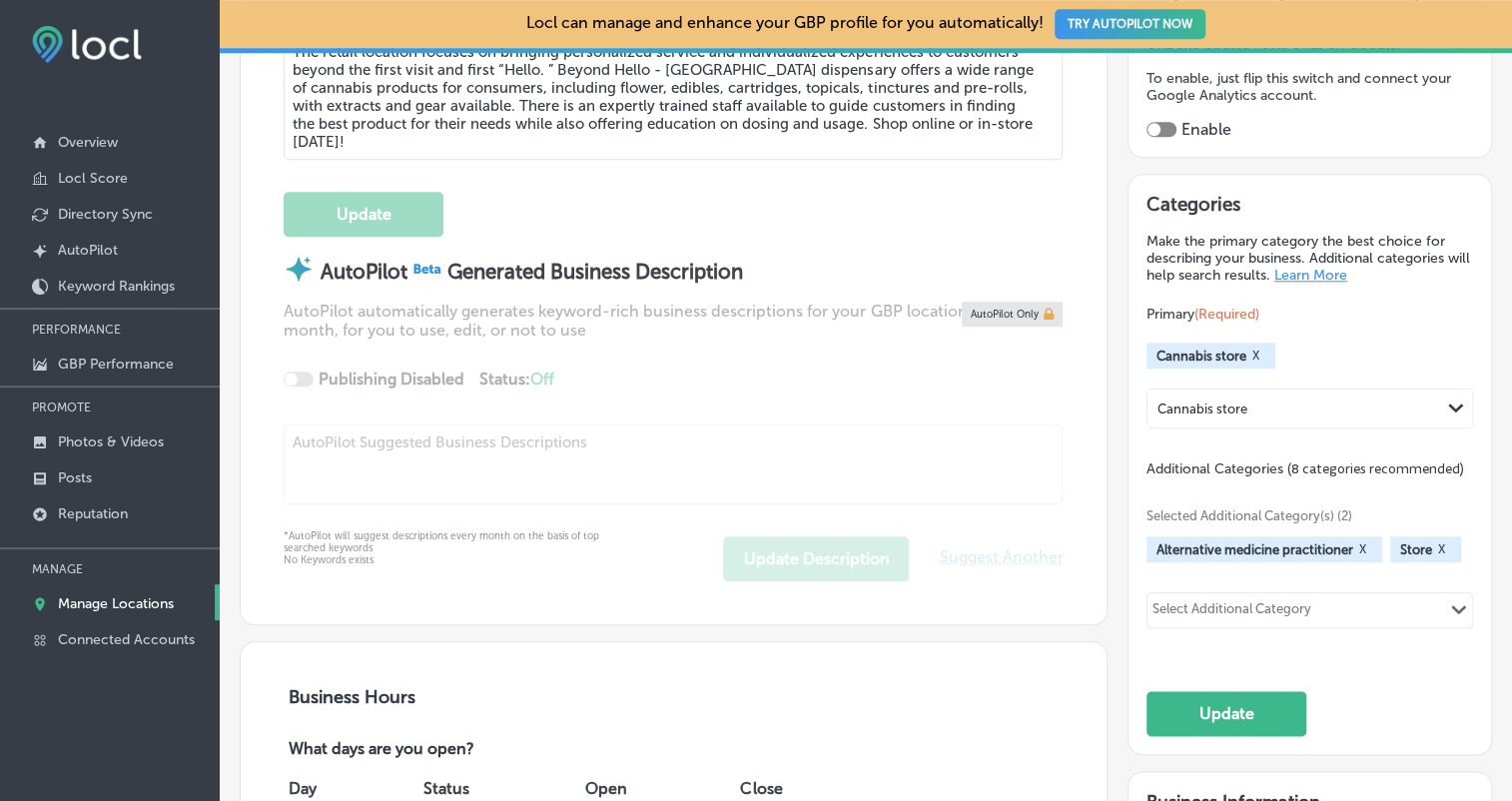 scroll, scrollTop: 734, scrollLeft: 0, axis: vertical 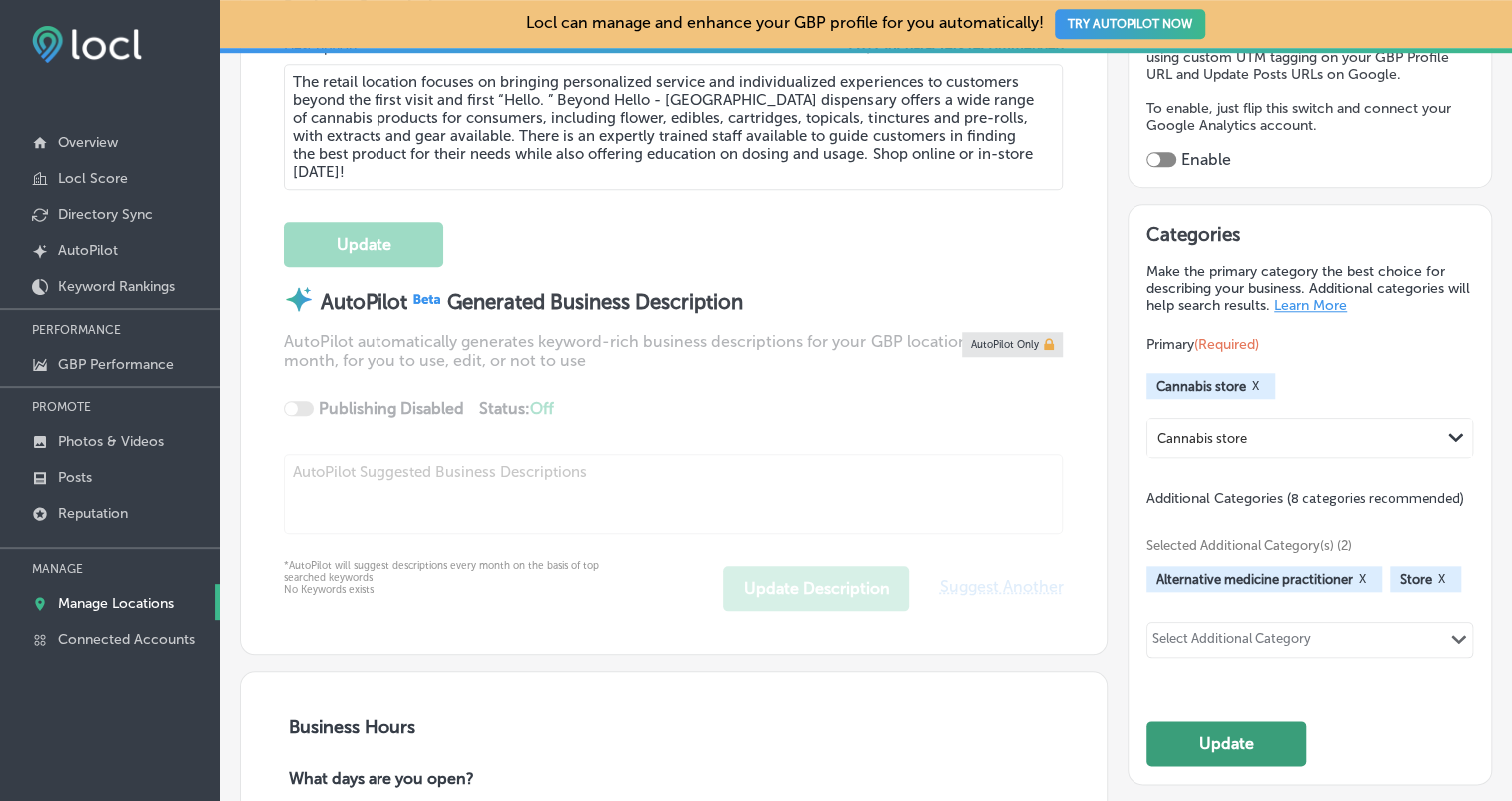 click on "Update" 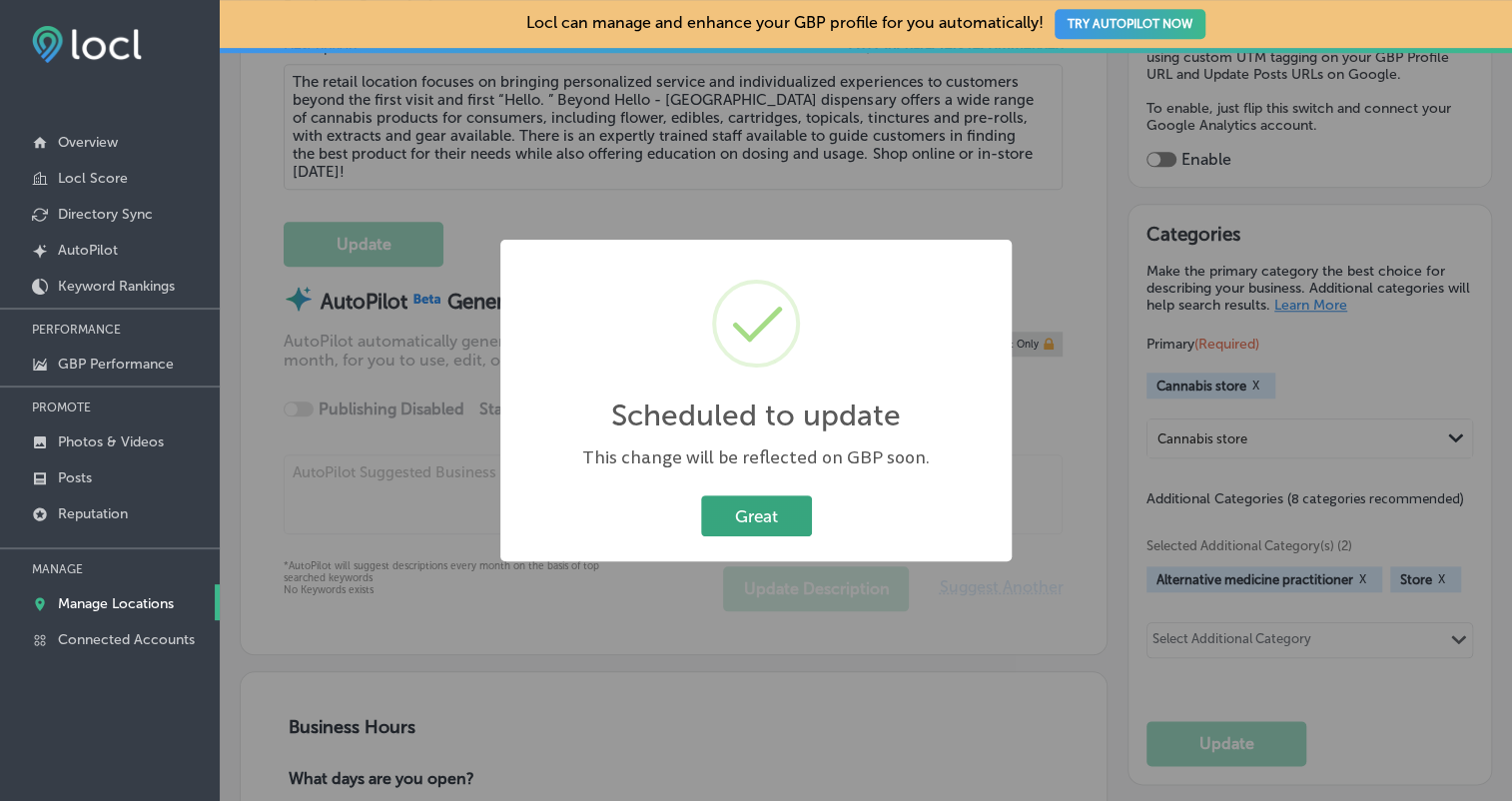 click on "Great" at bounding box center (756, 515) 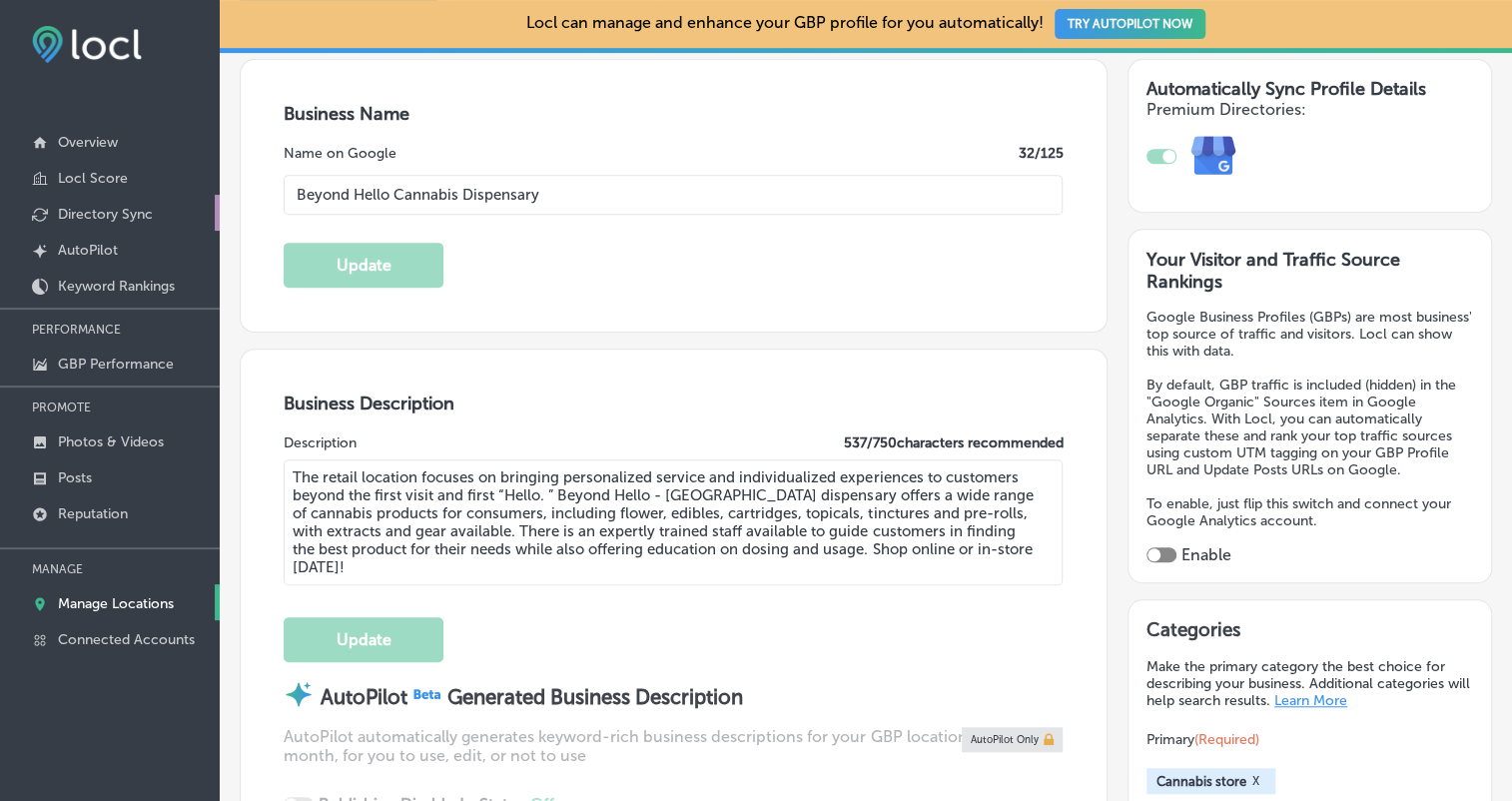 scroll, scrollTop: 335, scrollLeft: 0, axis: vertical 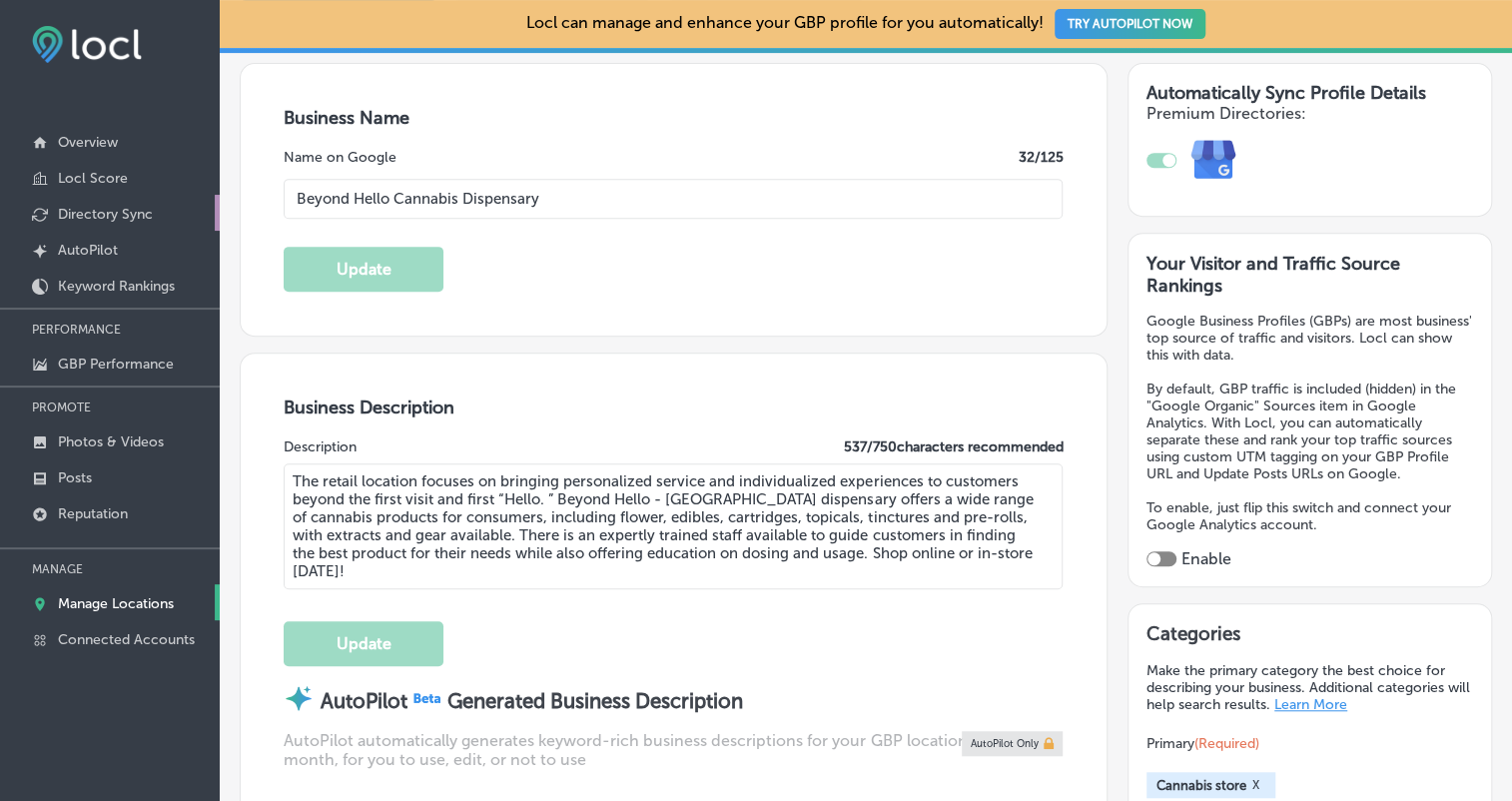 click on "Directory Sync" at bounding box center (105, 214) 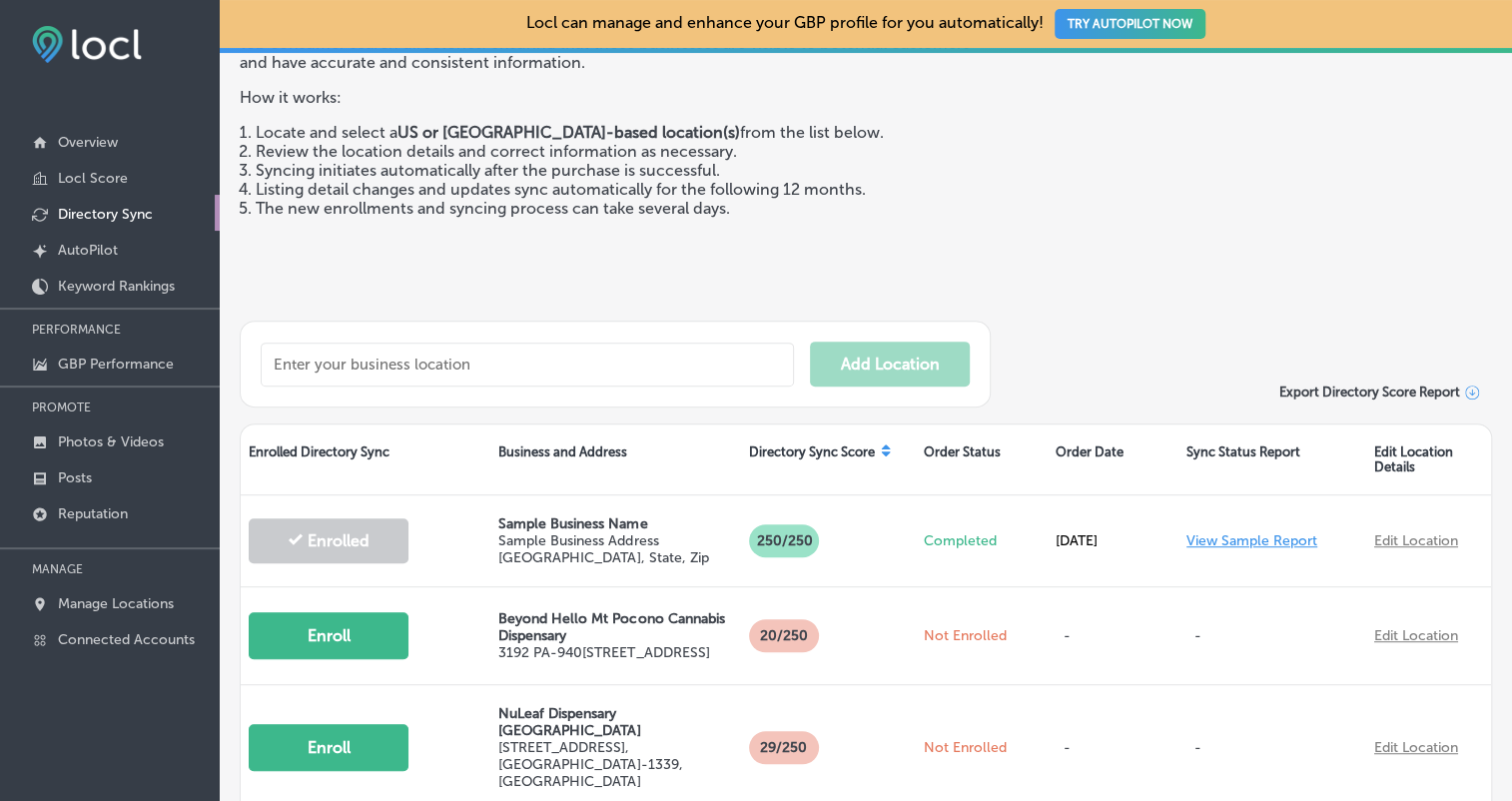 scroll, scrollTop: 200, scrollLeft: 0, axis: vertical 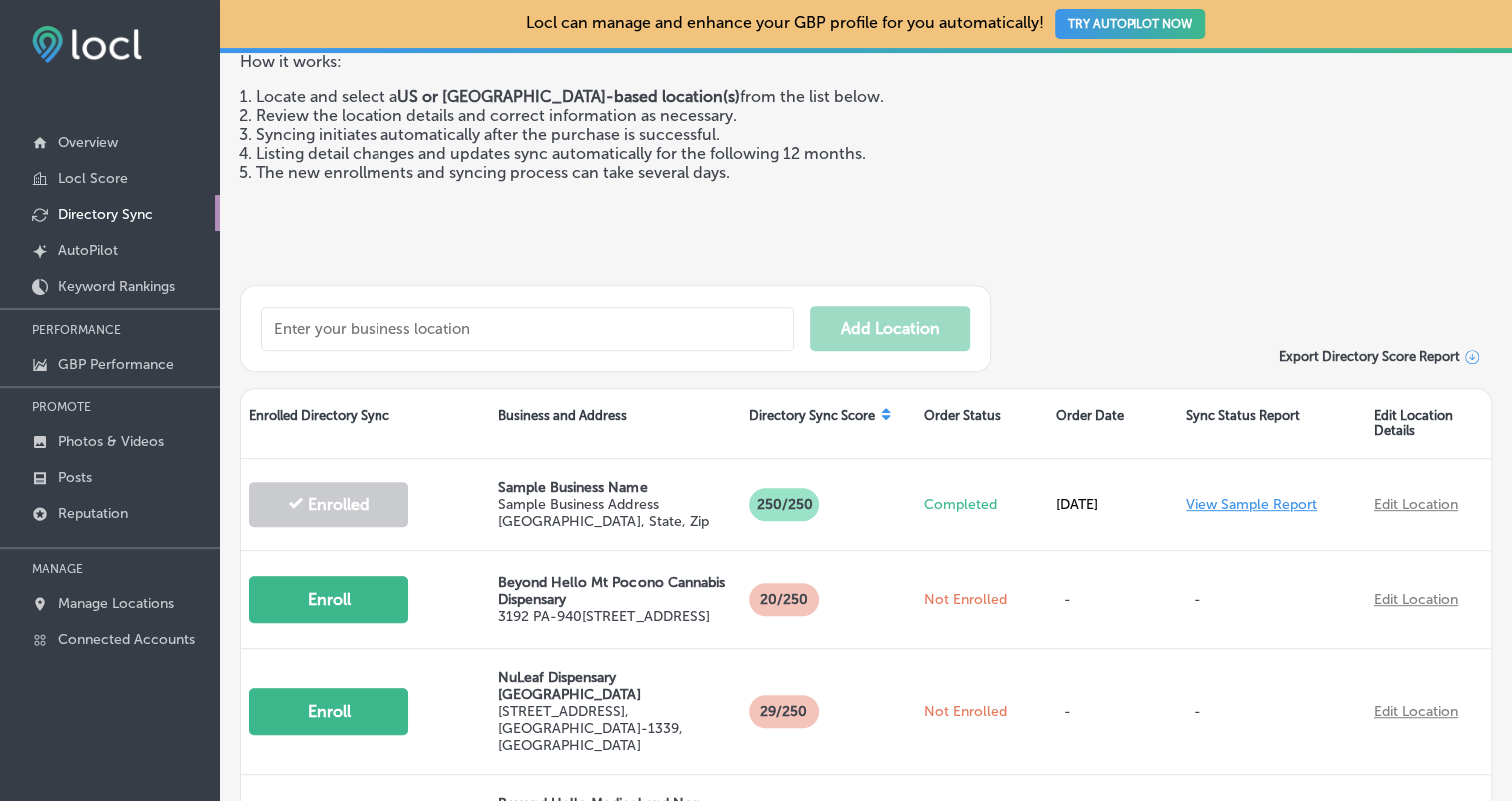 click on "Locl Directory Sync automatically enrolls, updates, and synchronizes business listings across 50+ top consumer search directories, ensuring that those businesses are visible to potential customers and have accurate and consistent information. How it works: Locate and select a  US or [GEOGRAPHIC_DATA]-based location(s)  from the list below. Review the location details and correct information as necessary. Syncing initiates automatically after the purchase is successful. Listing detail changes and updates sync automatically for the following 12 months. The new enrollments and syncing process can take several days." at bounding box center (866, 104) 